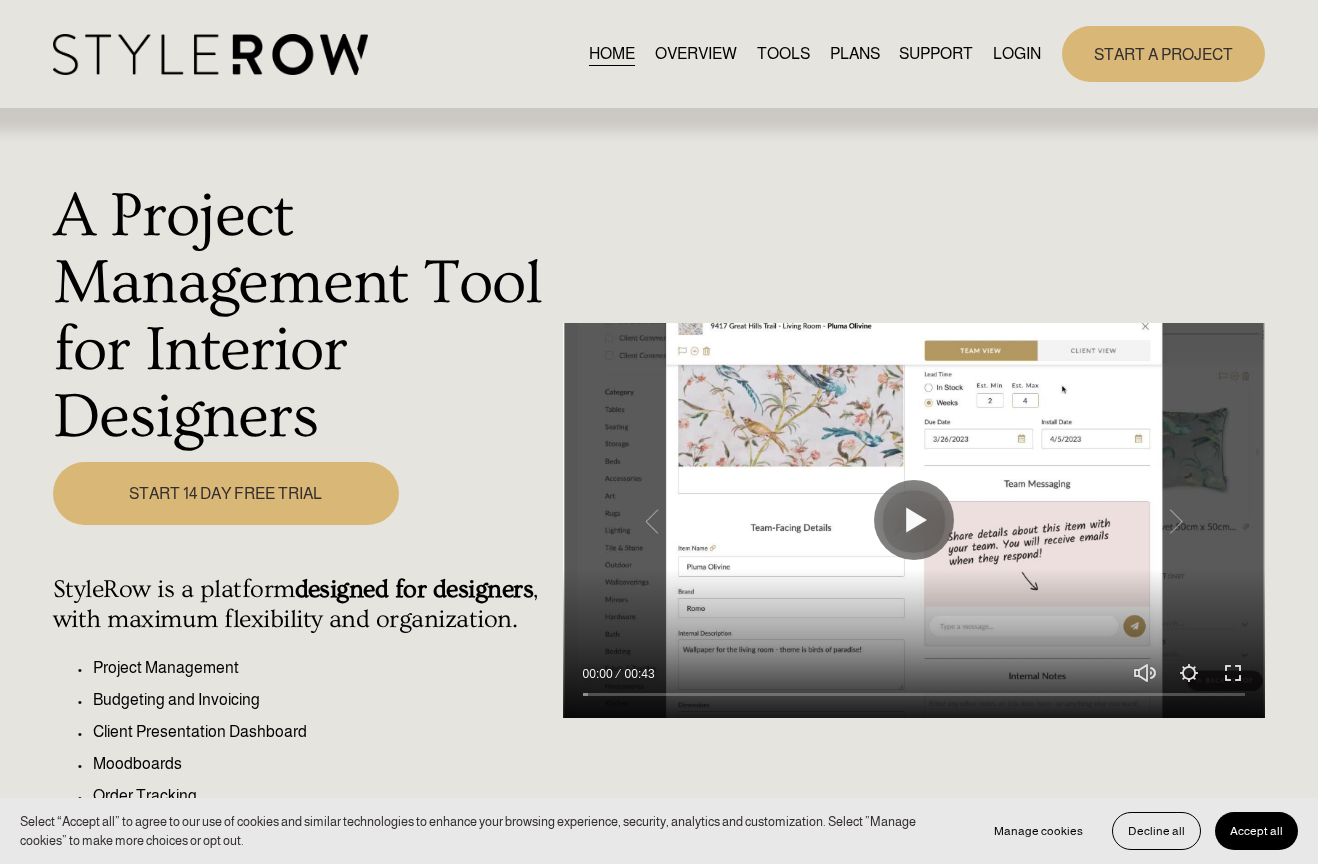 scroll, scrollTop: 0, scrollLeft: 0, axis: both 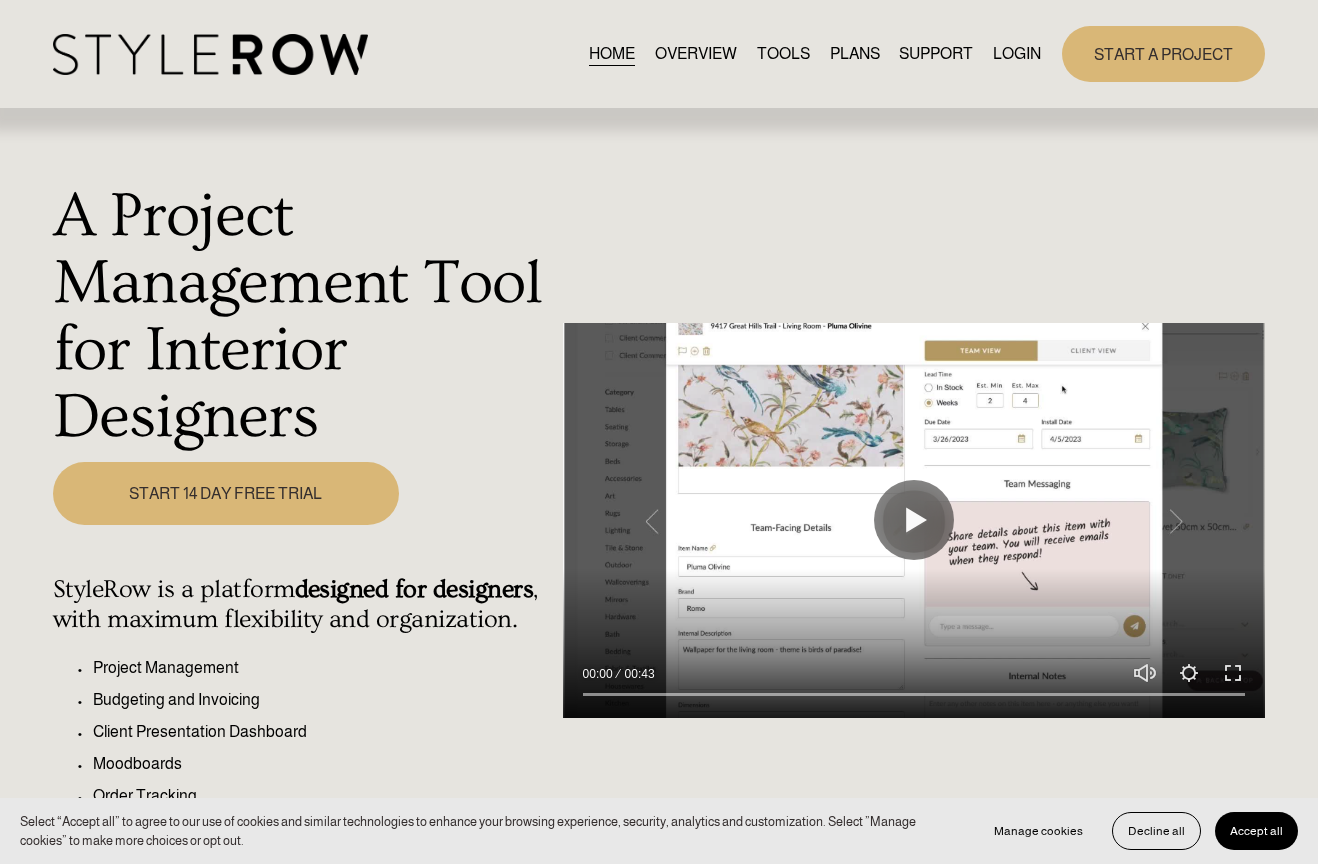 click on "LOGIN" at bounding box center [1017, 53] 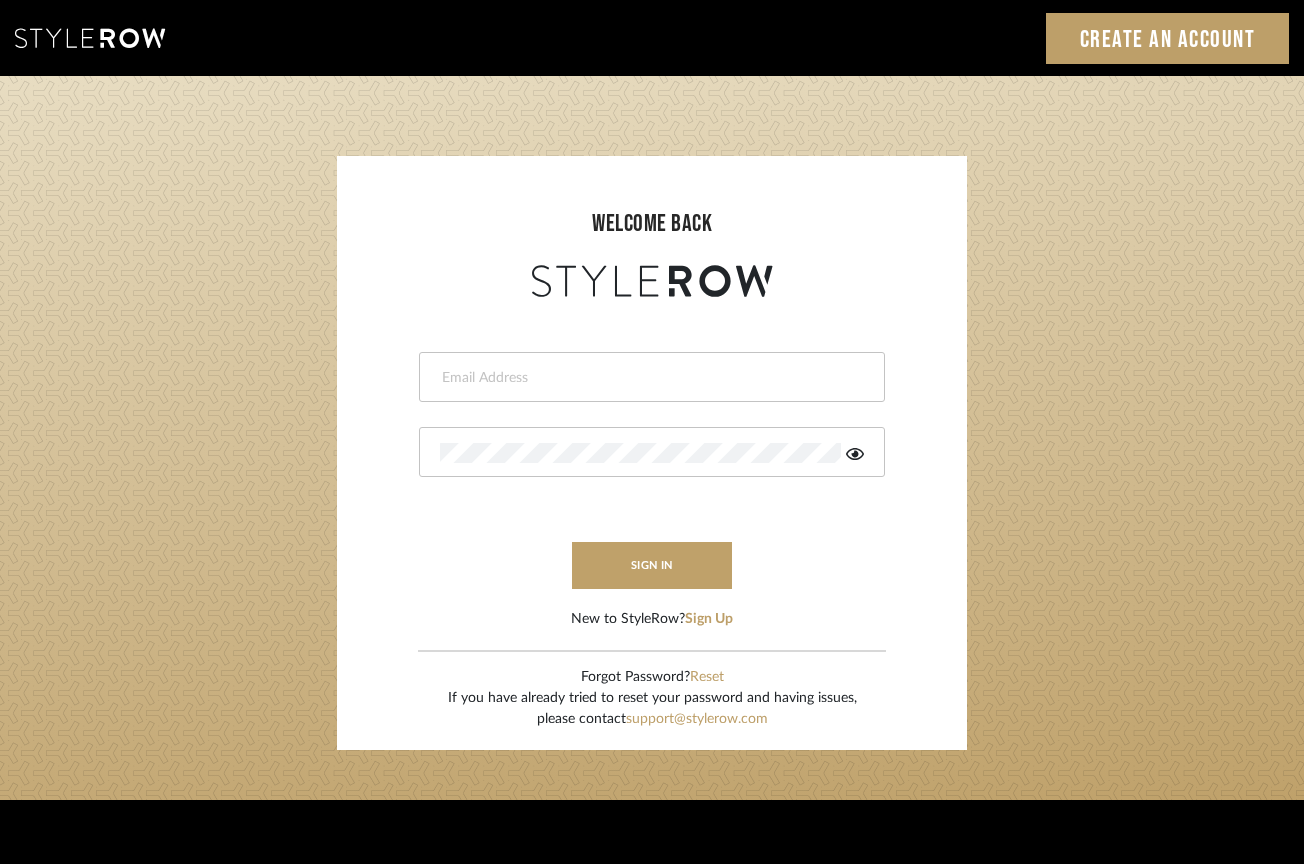 scroll, scrollTop: 0, scrollLeft: 0, axis: both 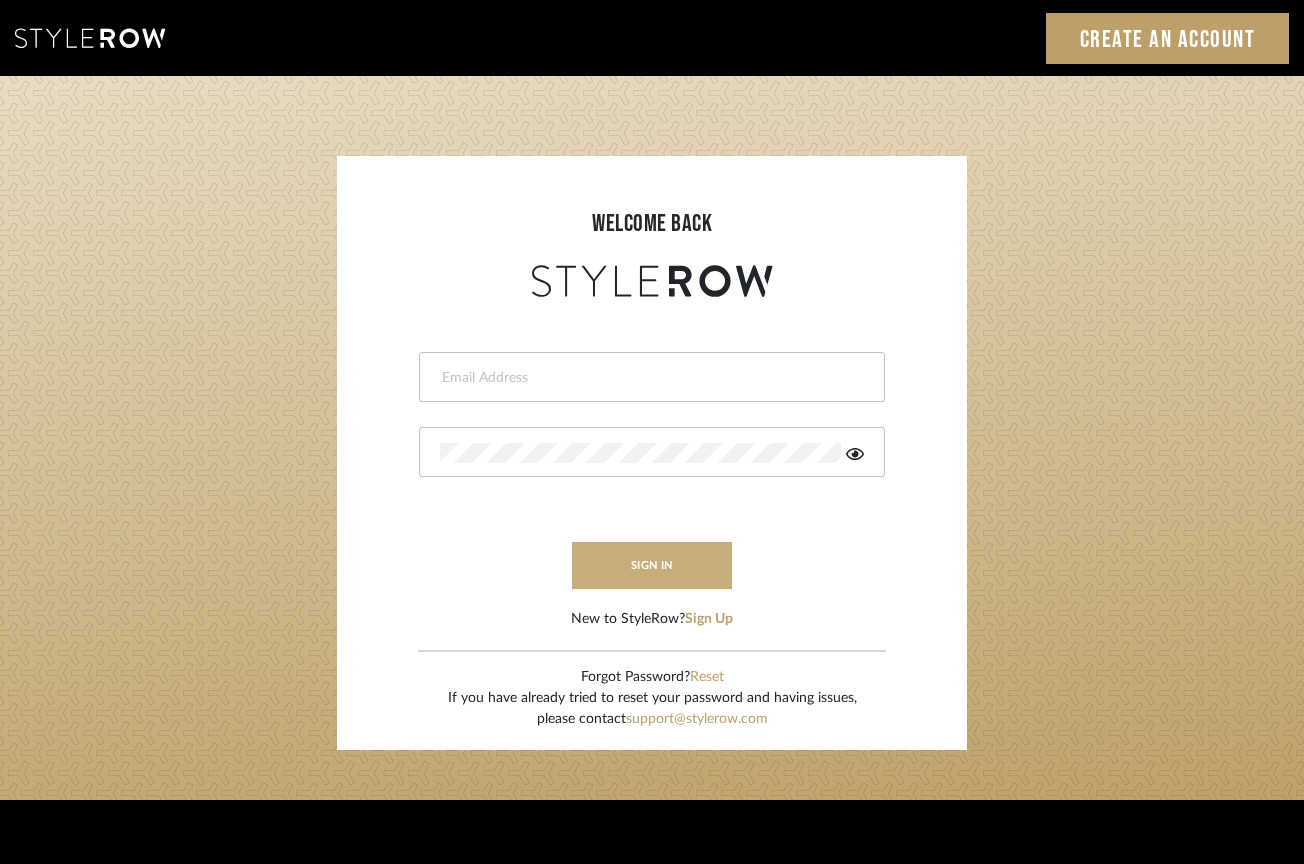 type on "keegan@keeganwilliamsinteriors.com" 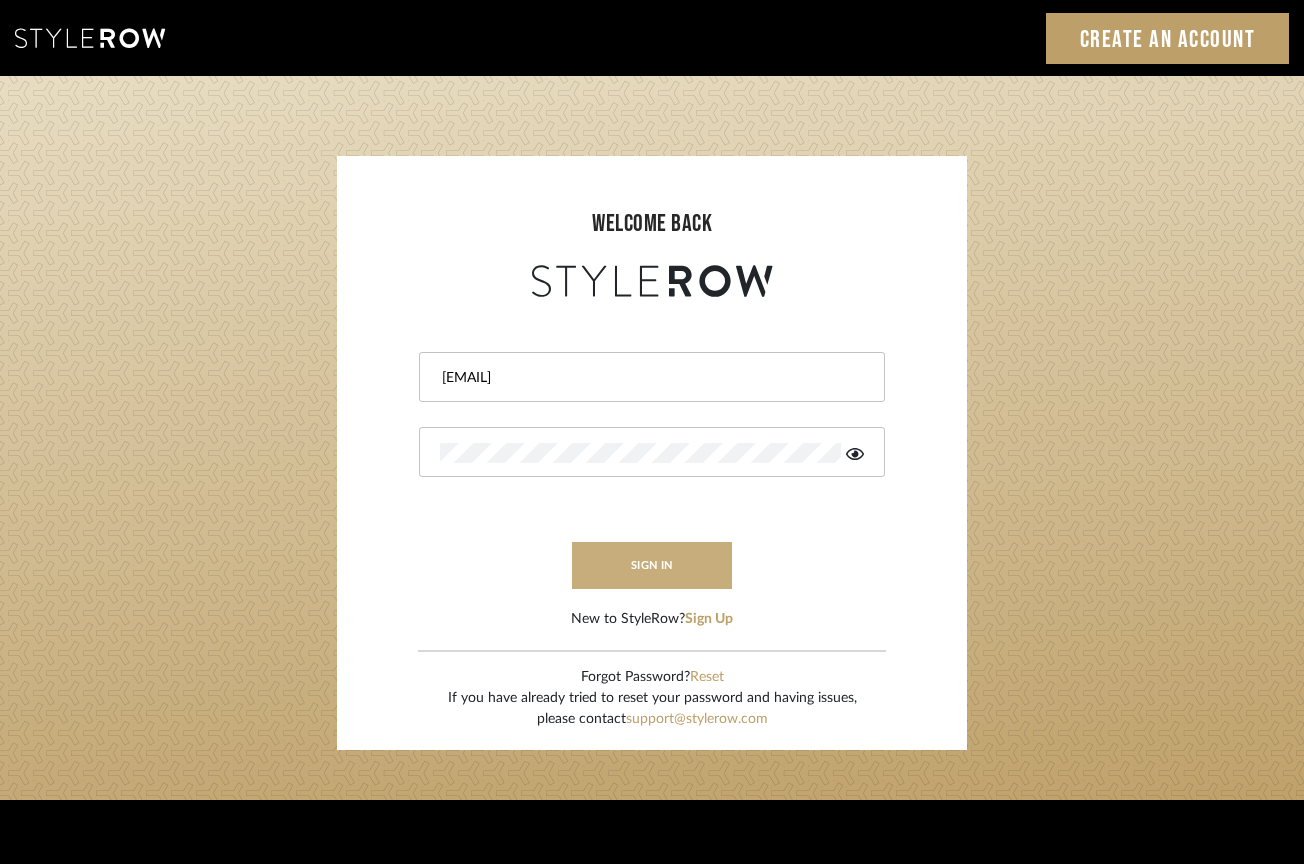click on "sign in" at bounding box center (652, 565) 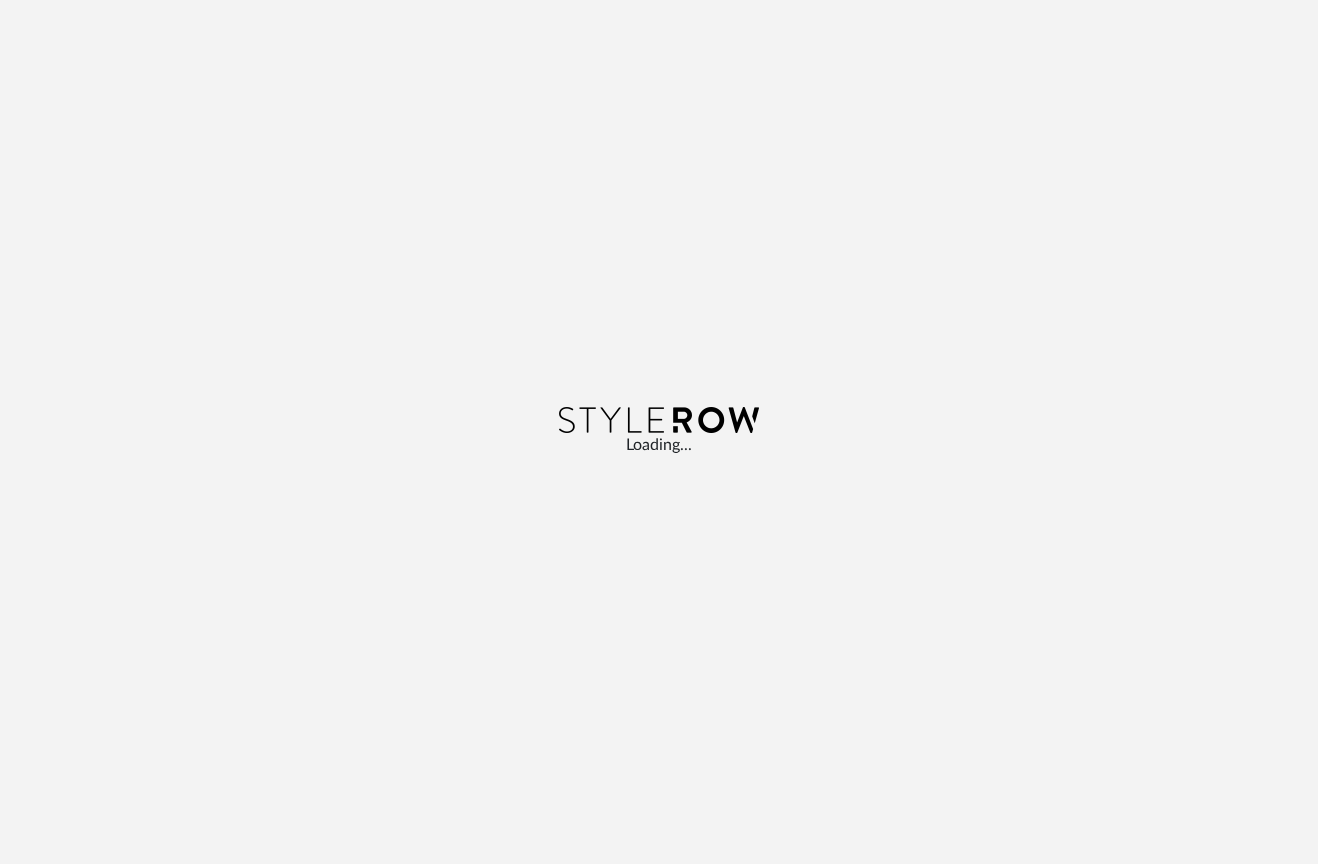 scroll, scrollTop: 0, scrollLeft: 0, axis: both 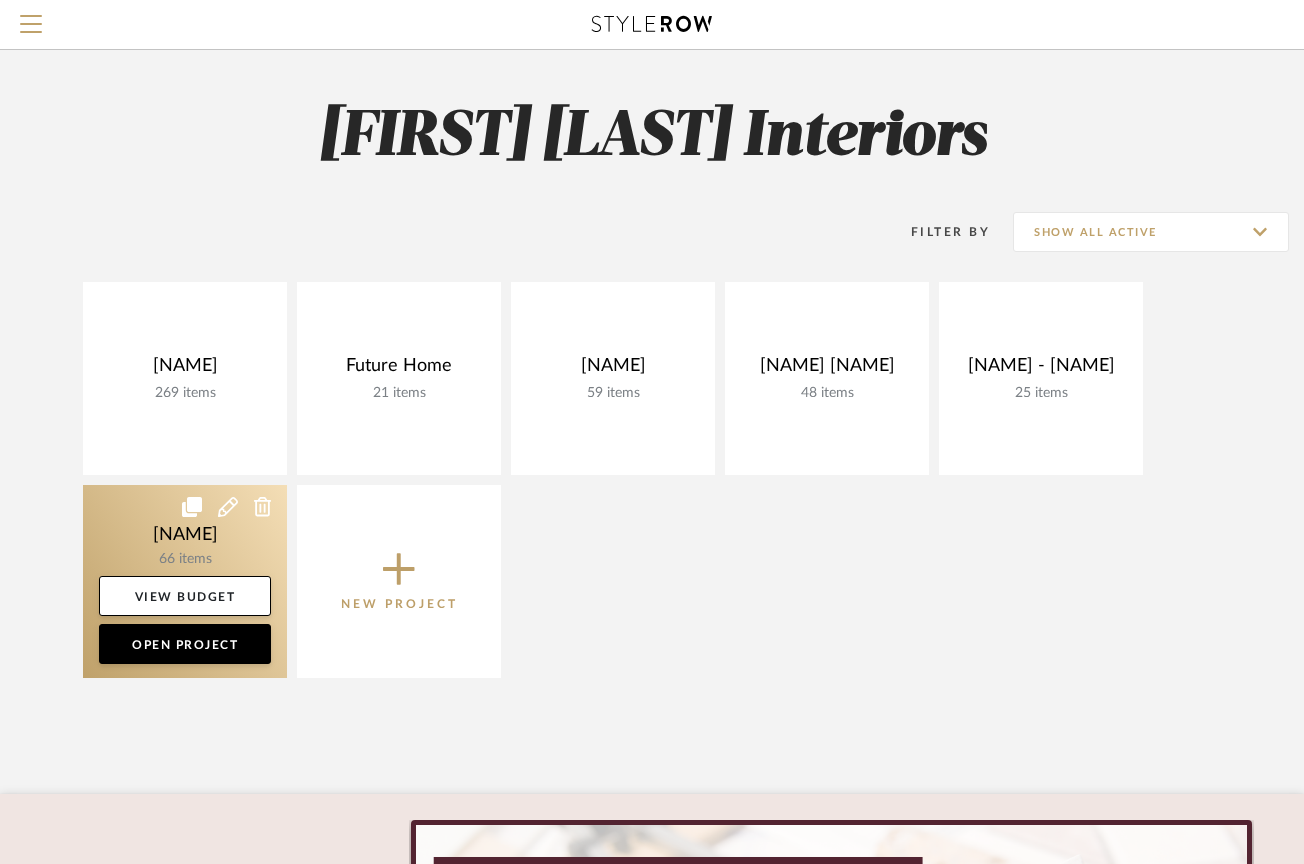 click 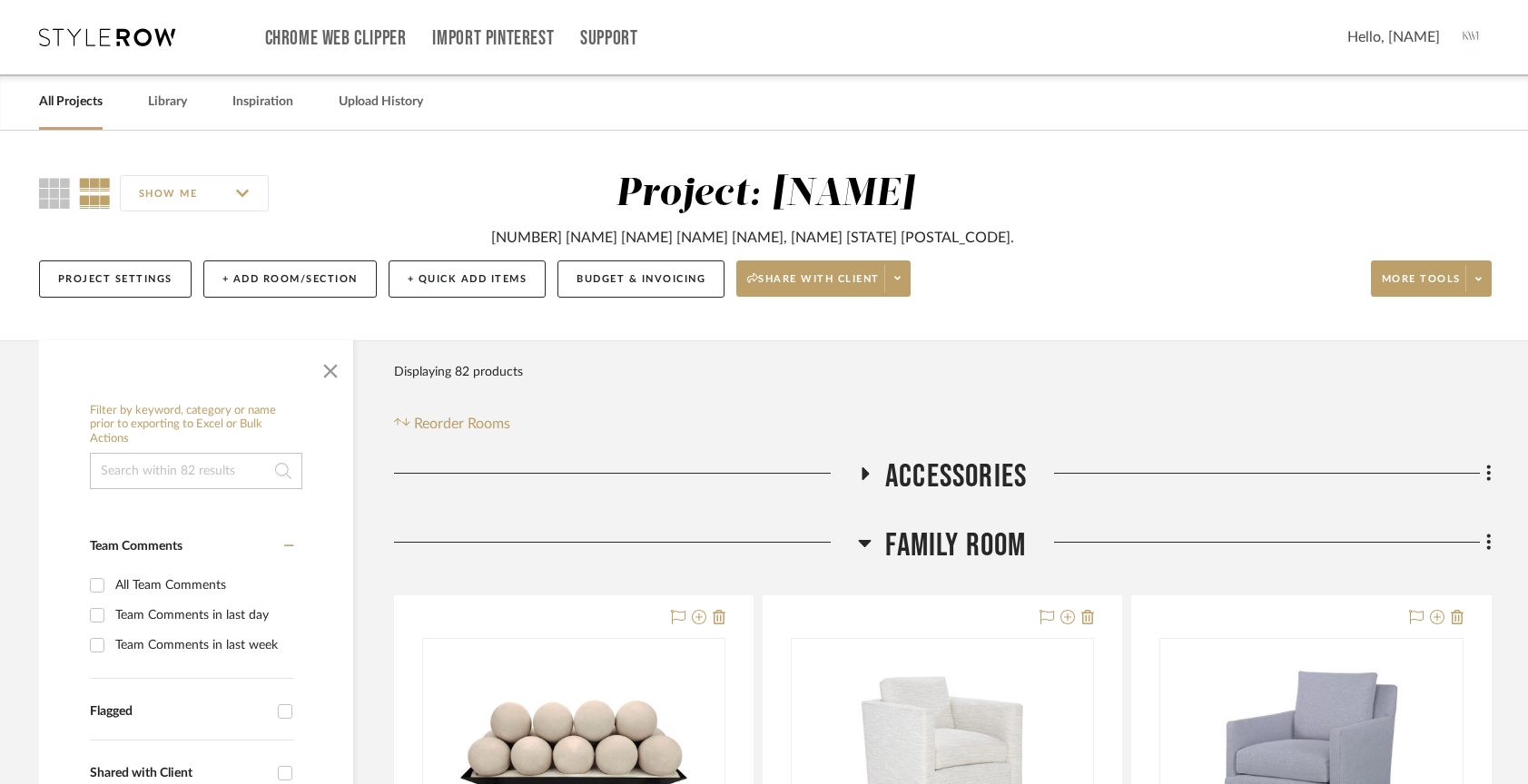 click on "Family Room" 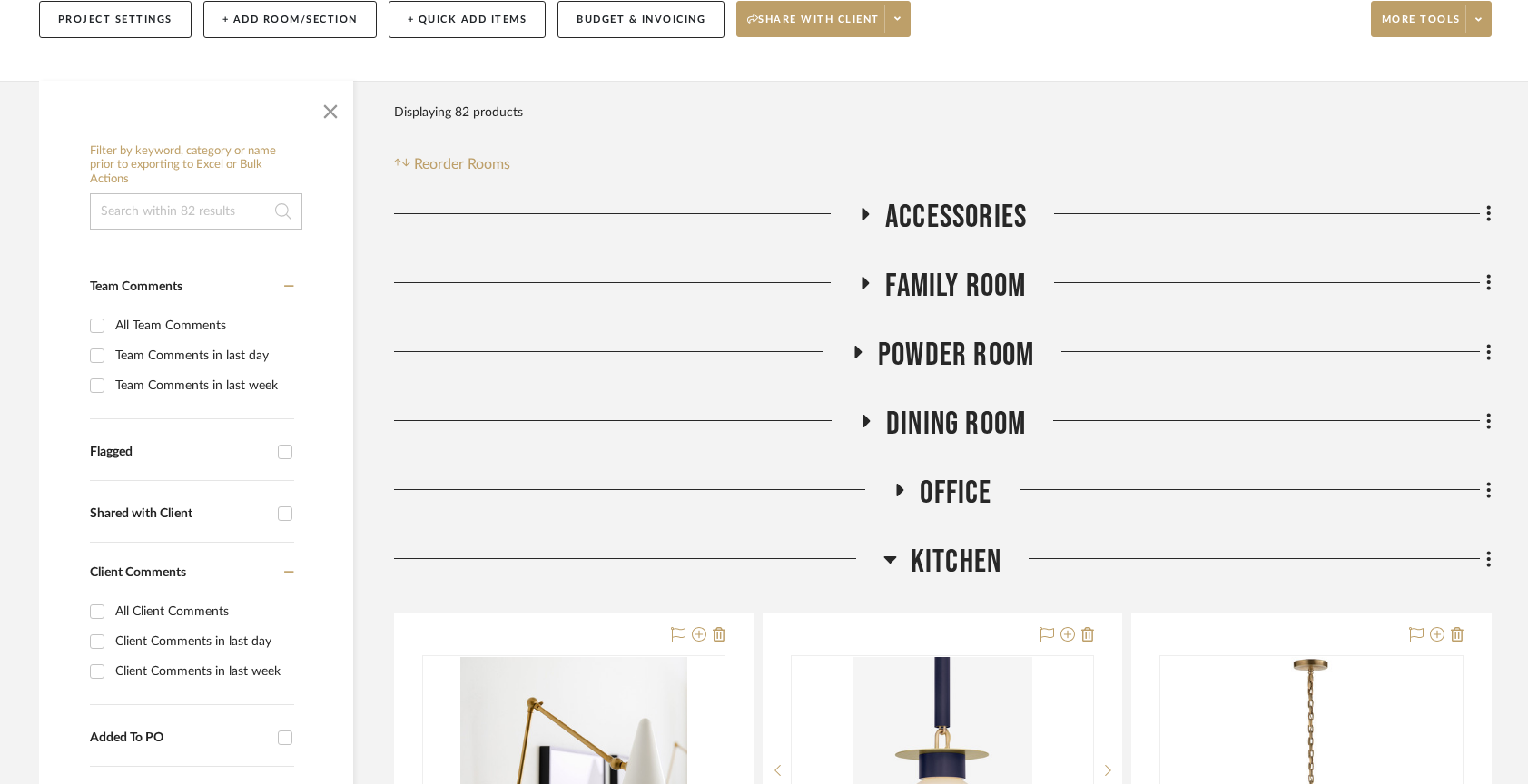 scroll, scrollTop: 518, scrollLeft: 0, axis: vertical 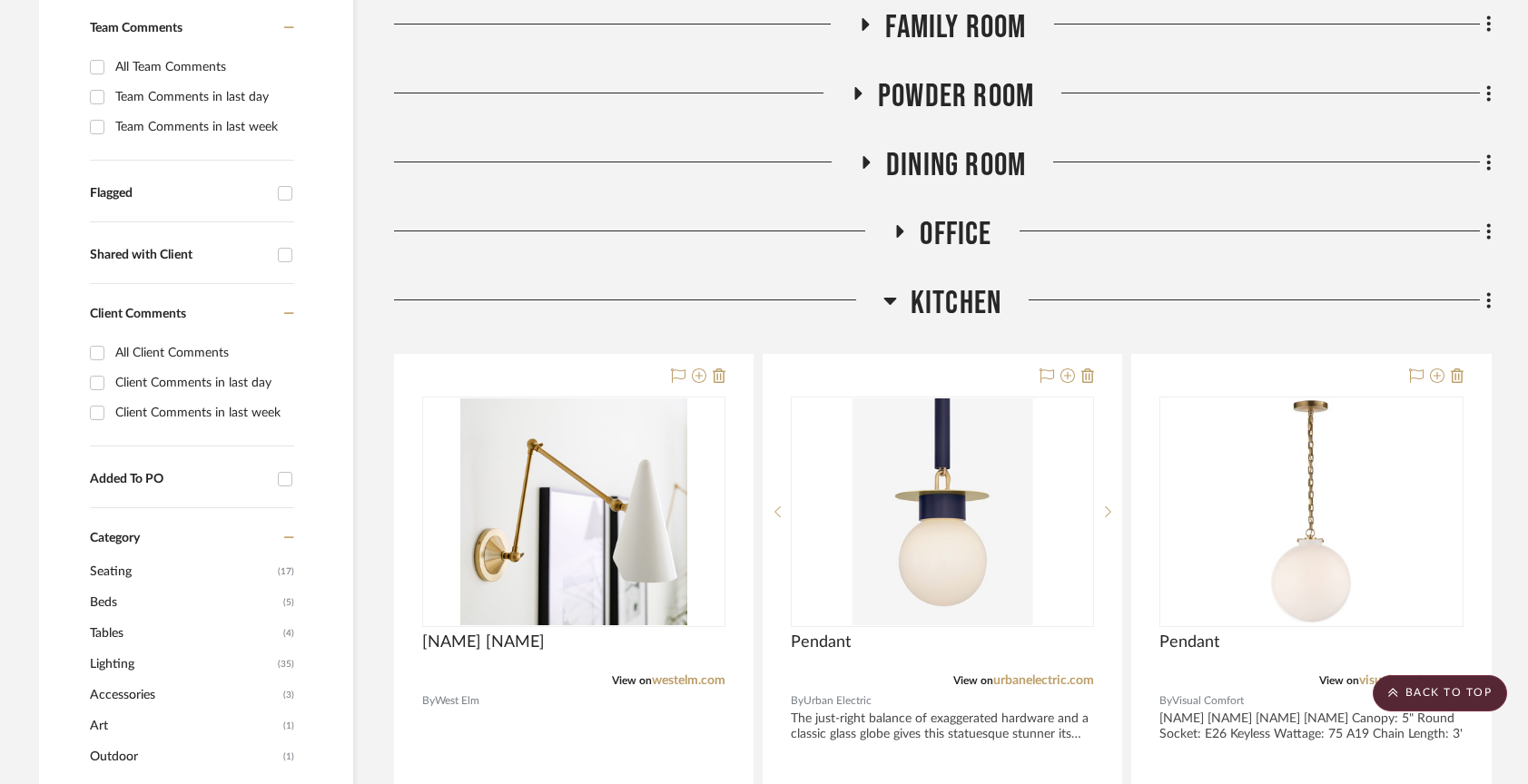 click on "Kitchen" 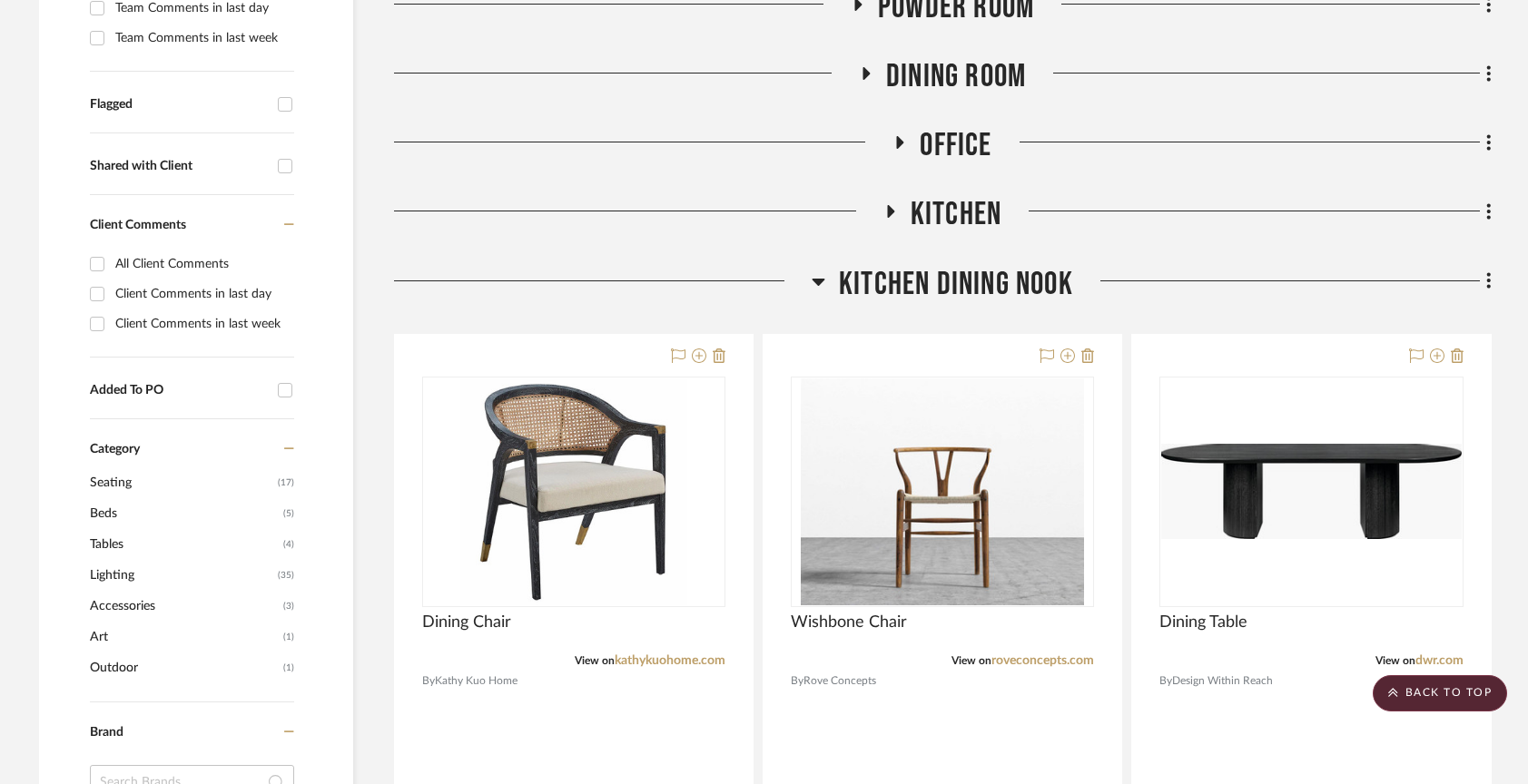 scroll, scrollTop: 906, scrollLeft: 0, axis: vertical 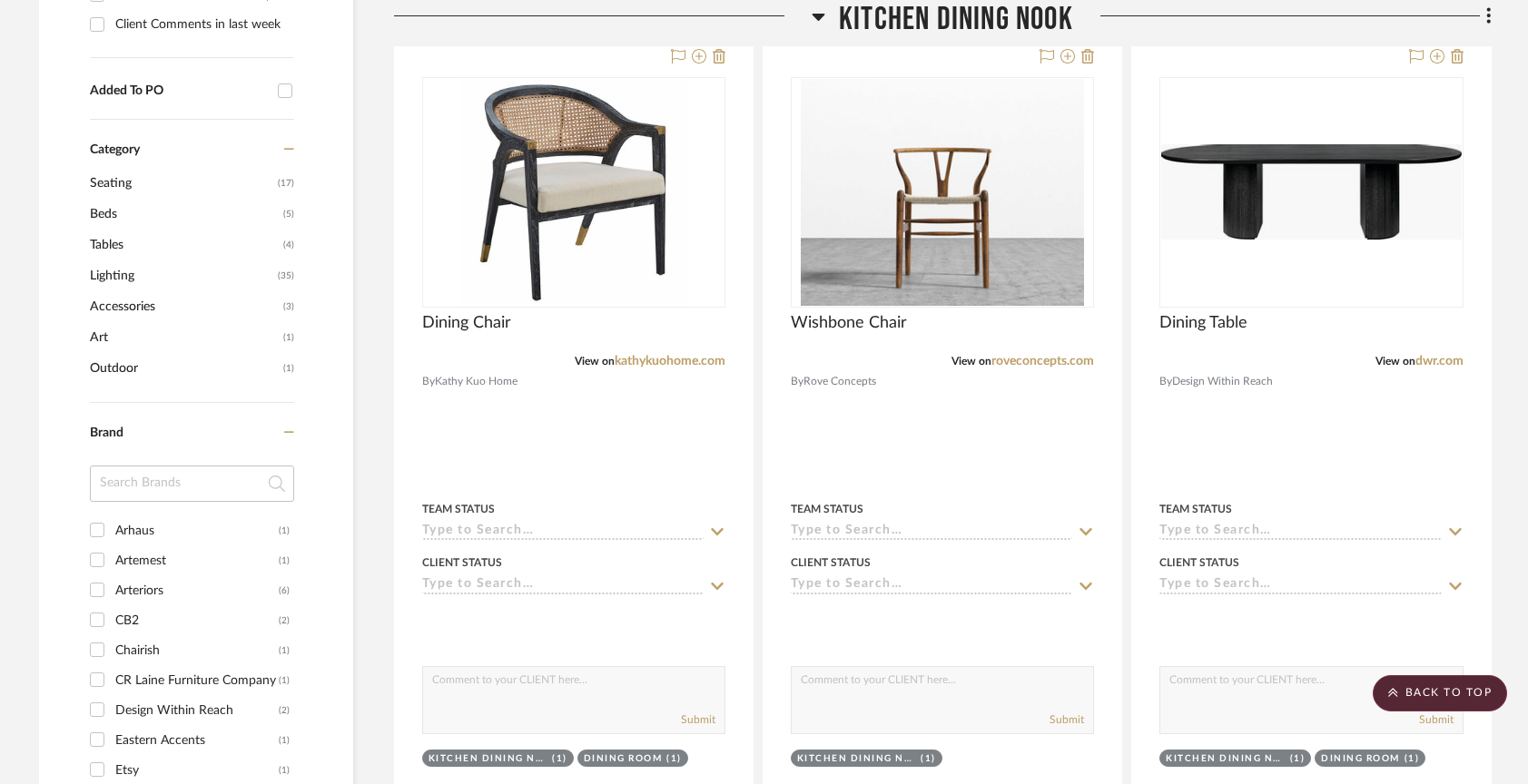 click on "Kitchen Dining Nook" 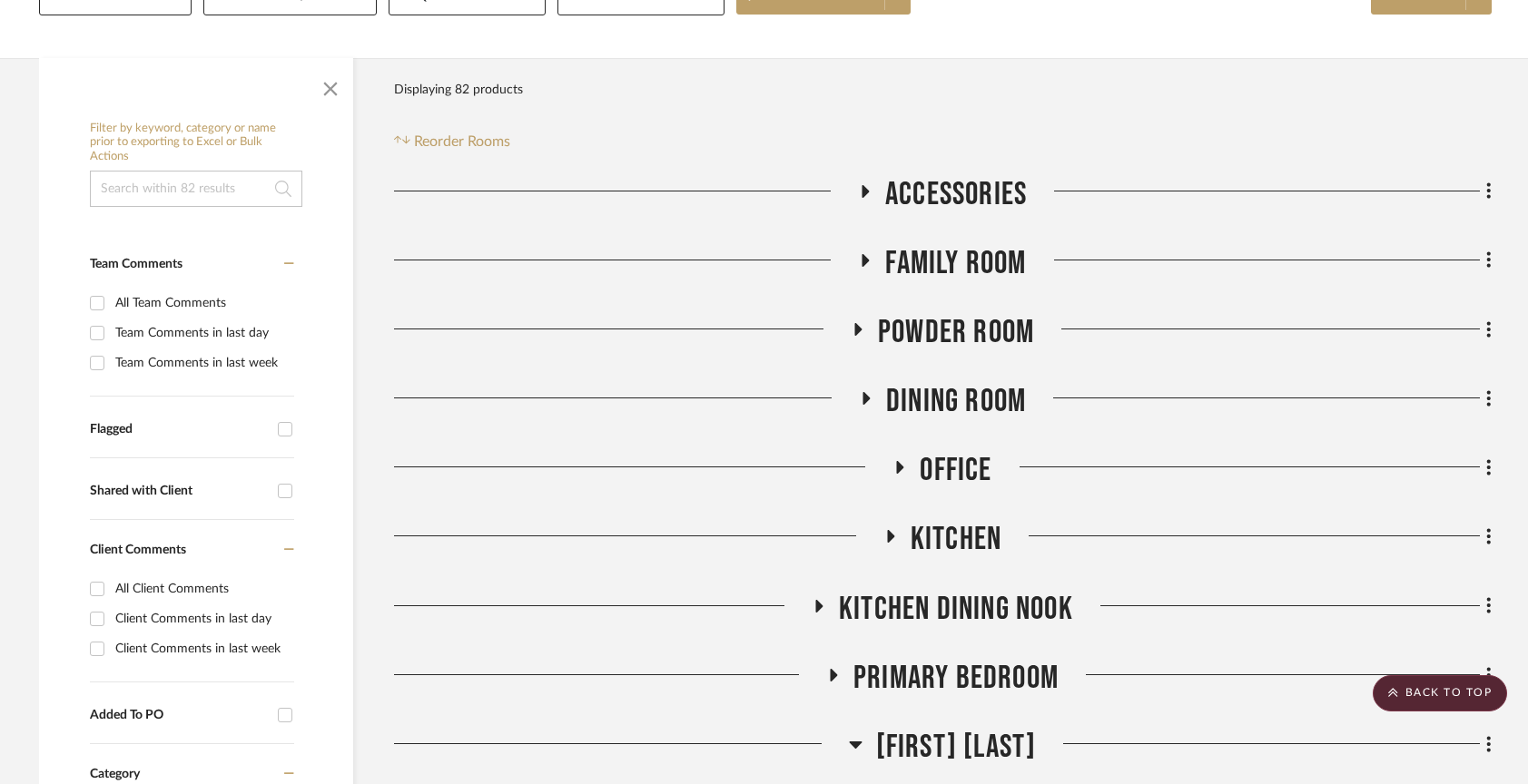scroll, scrollTop: 0, scrollLeft: 0, axis: both 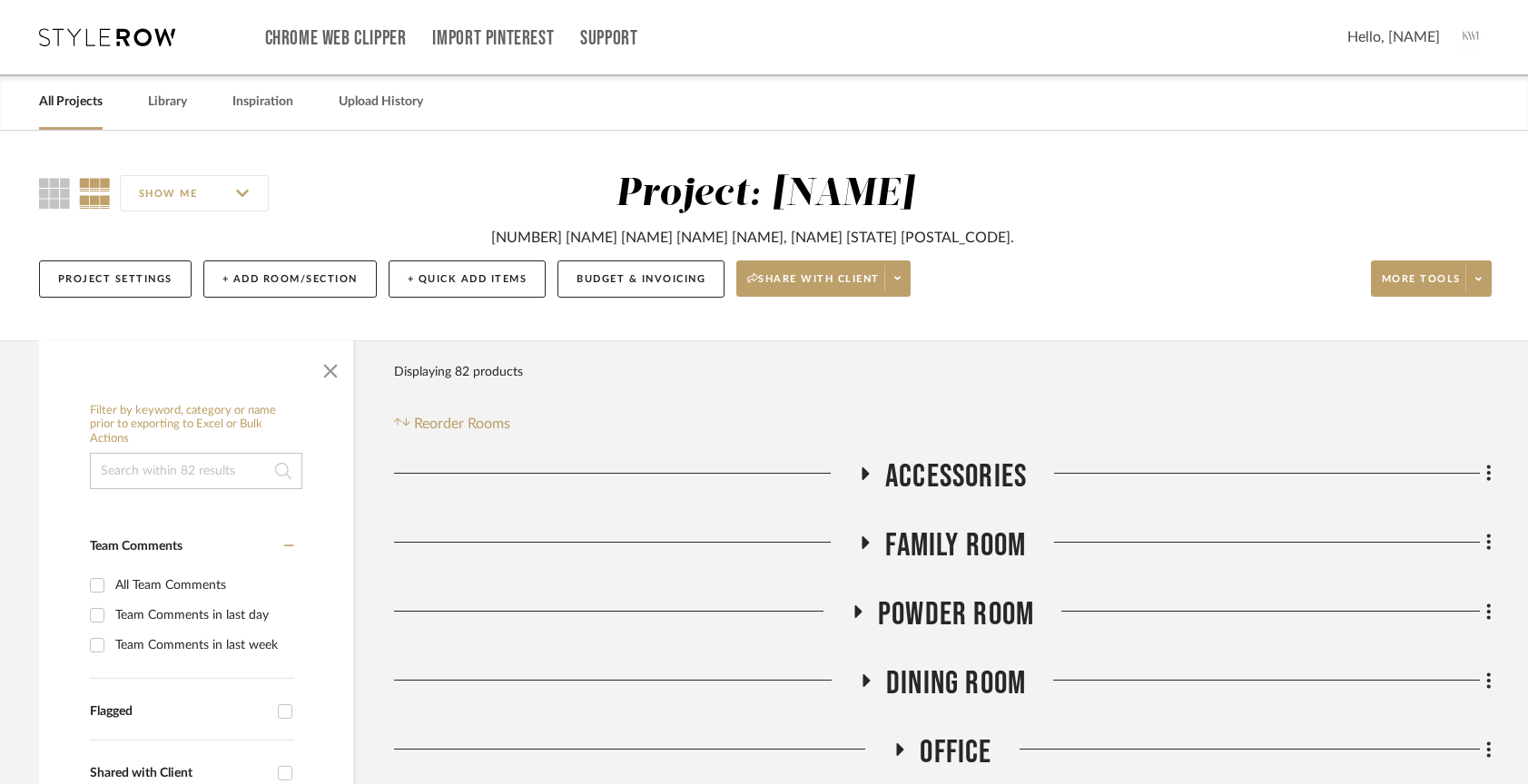 click on "All Projects" at bounding box center [71, 102] 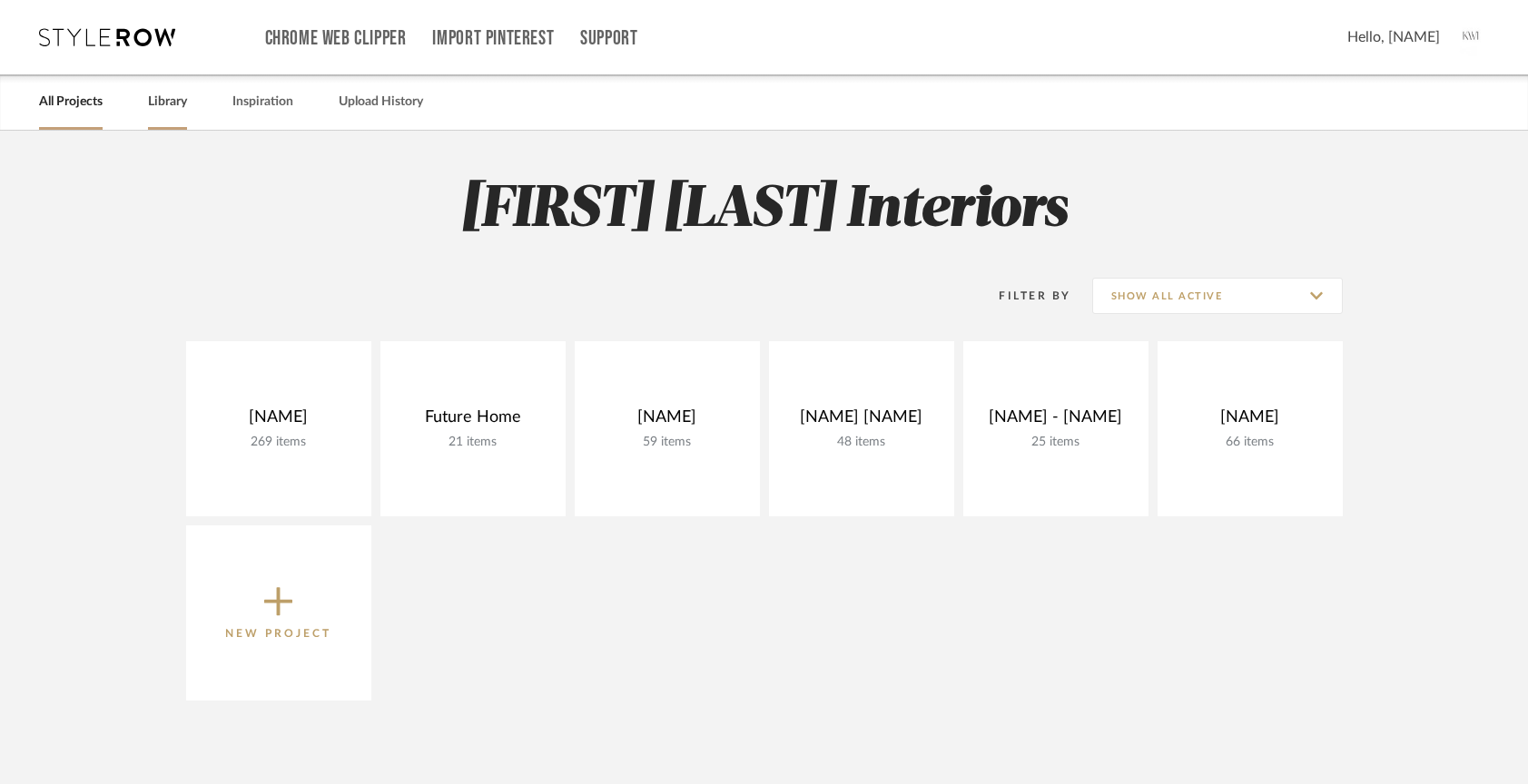 click on "Library" at bounding box center (167, 102) 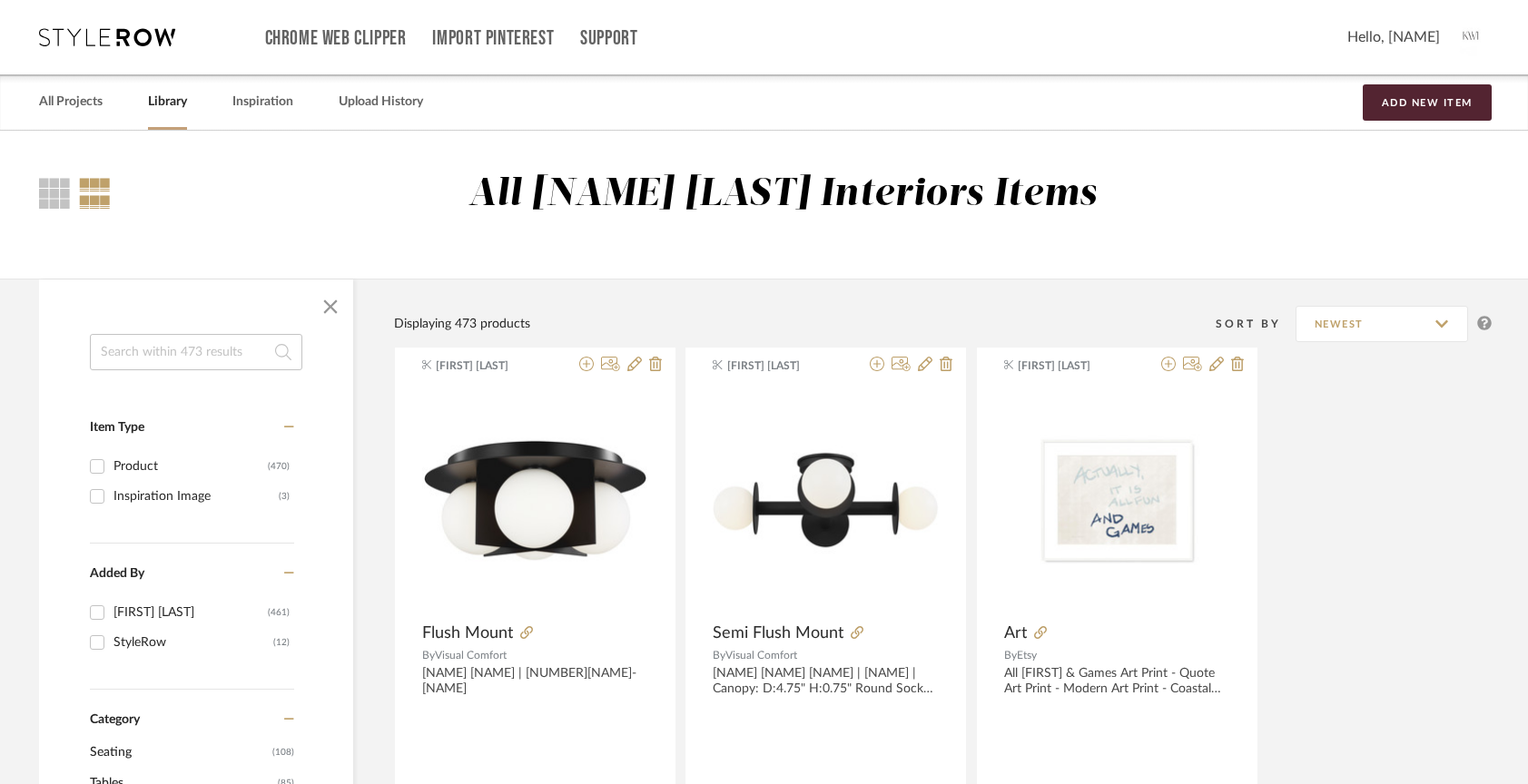 click 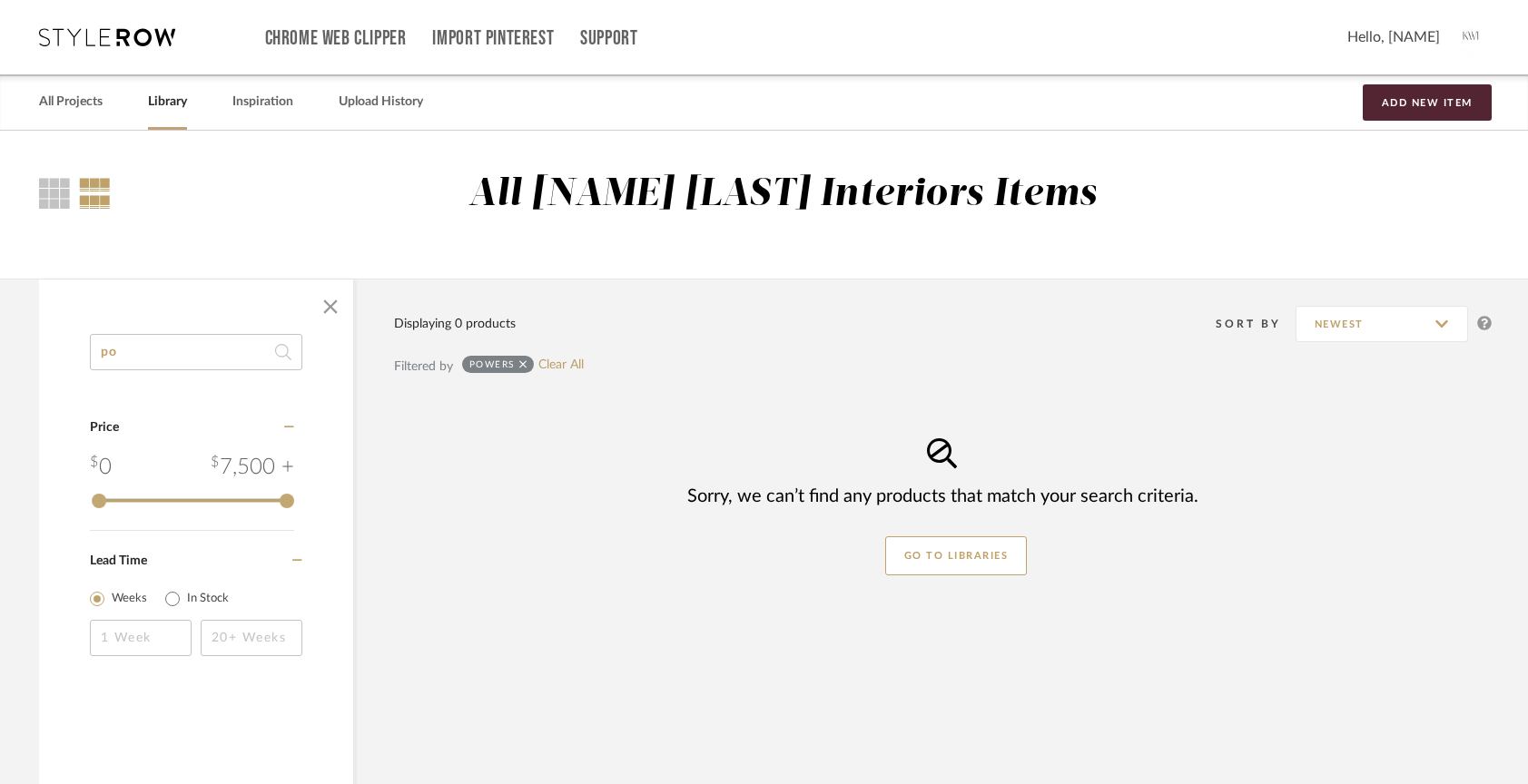 type on "p" 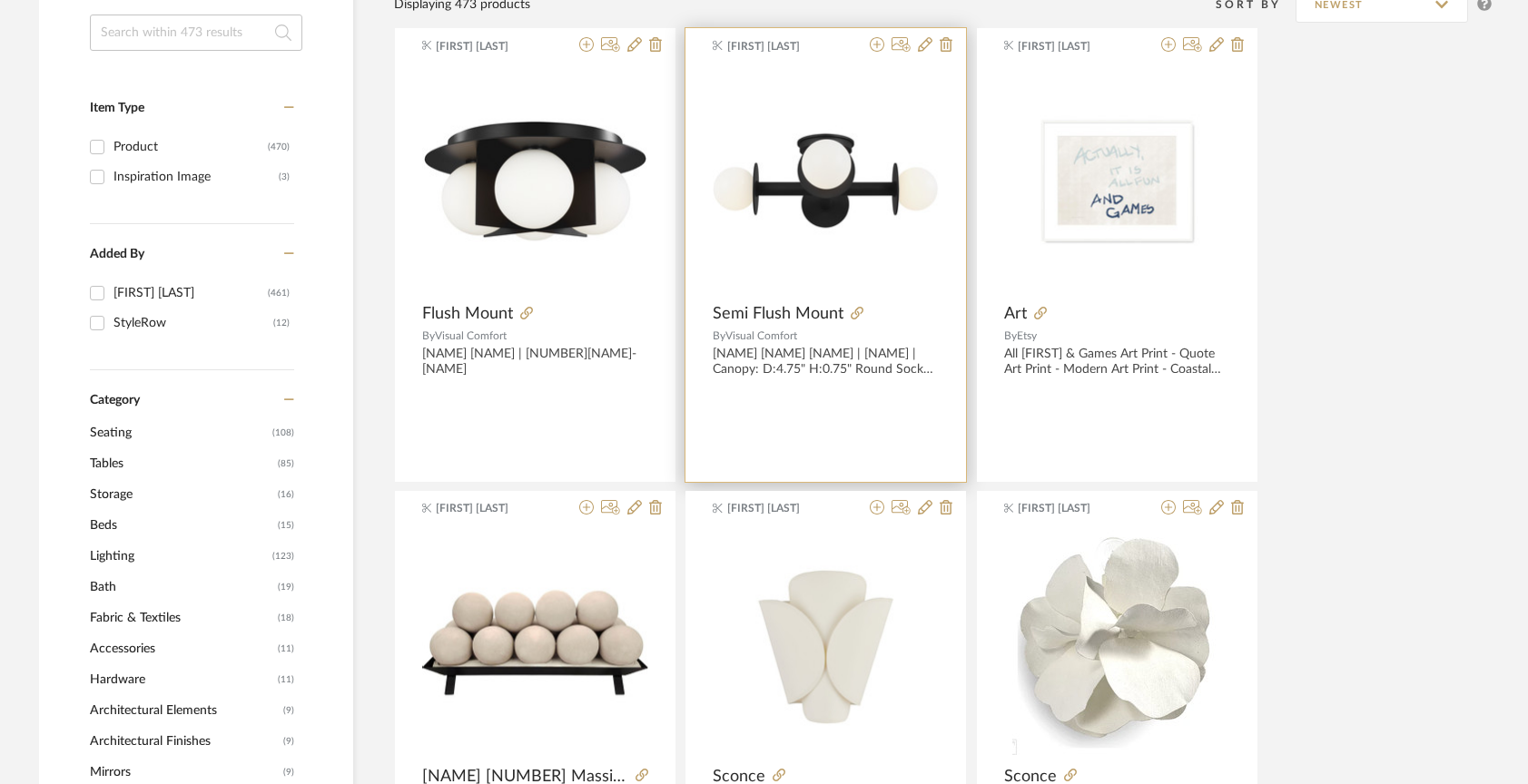 scroll, scrollTop: 318, scrollLeft: 0, axis: vertical 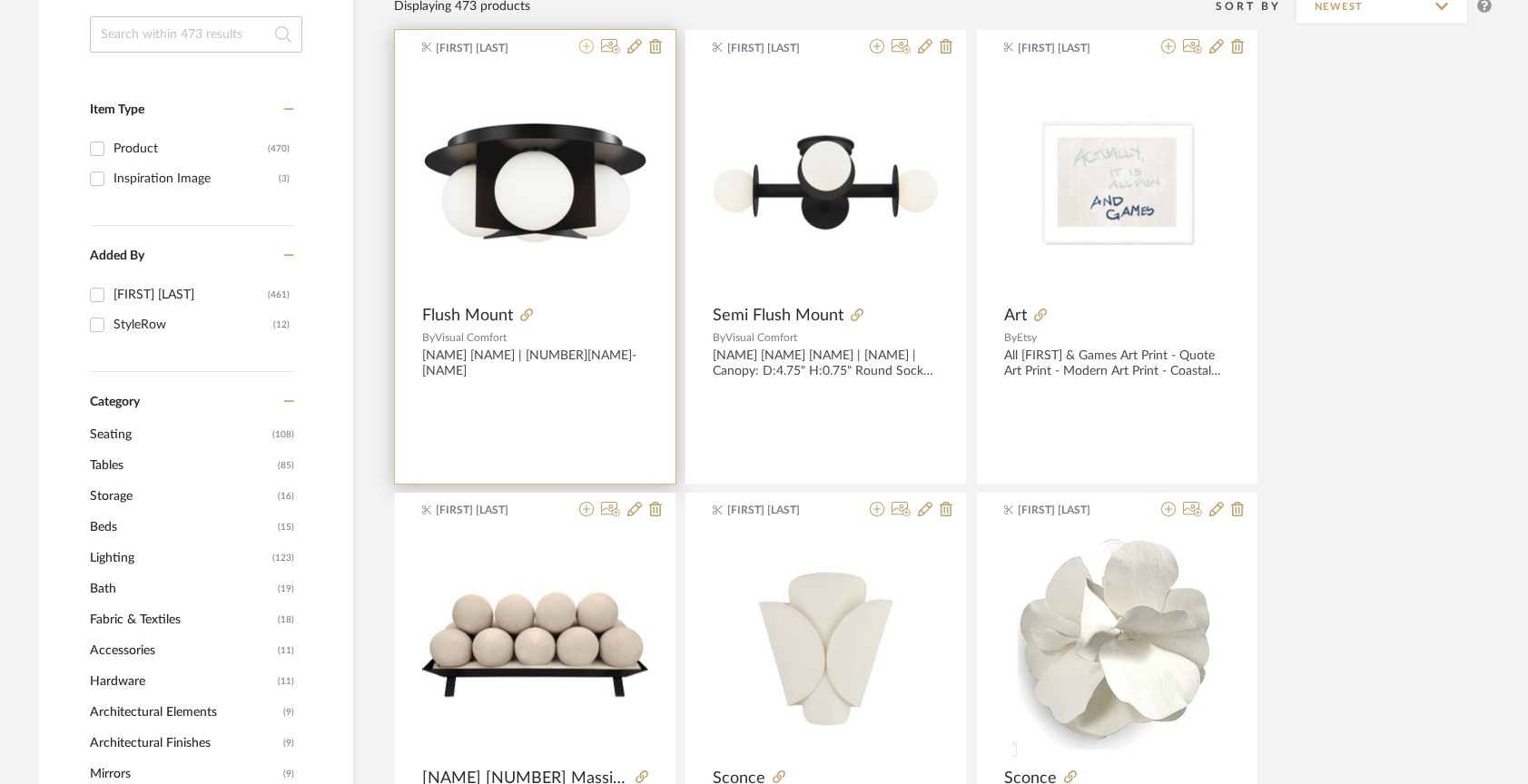 type 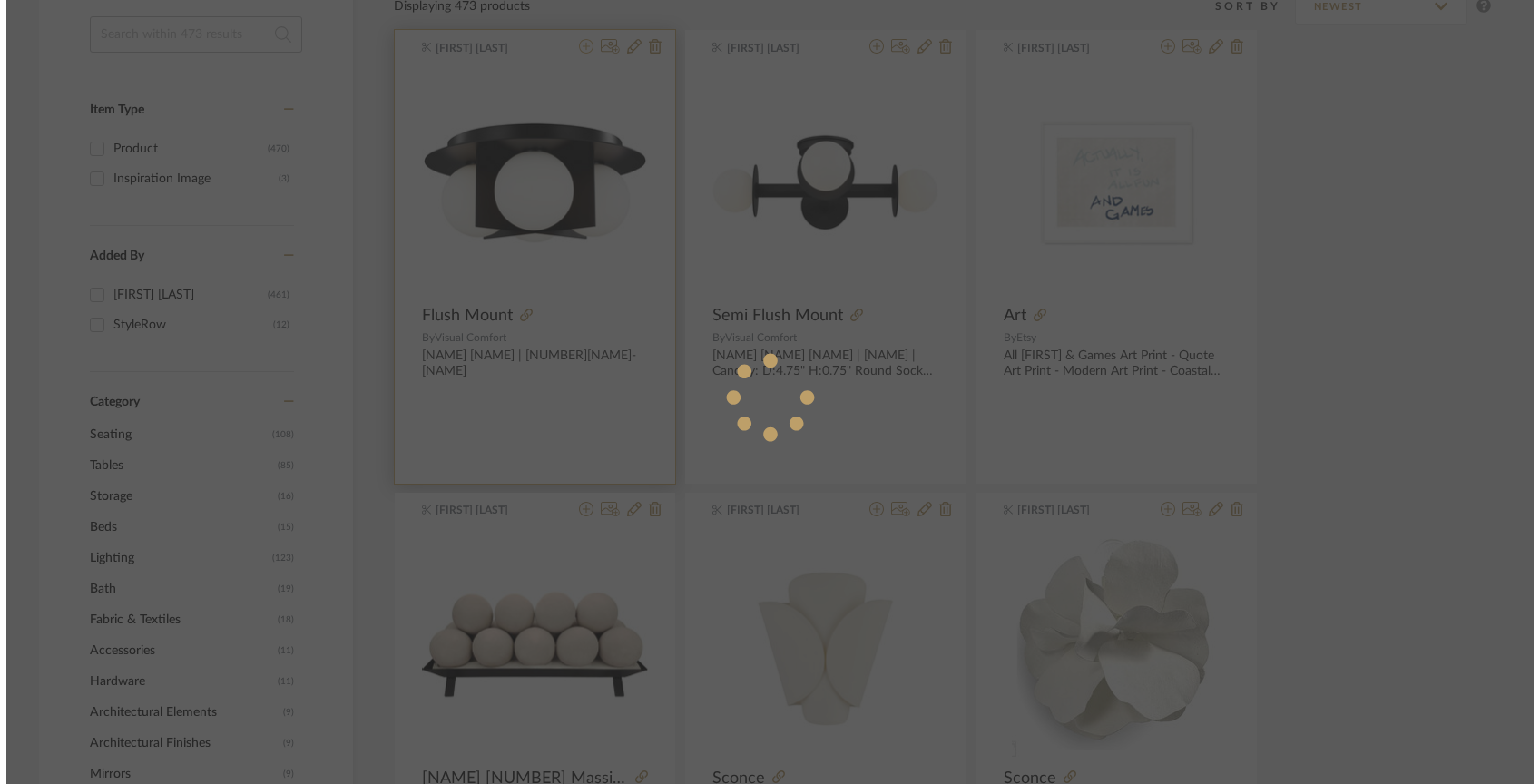 scroll, scrollTop: 0, scrollLeft: 0, axis: both 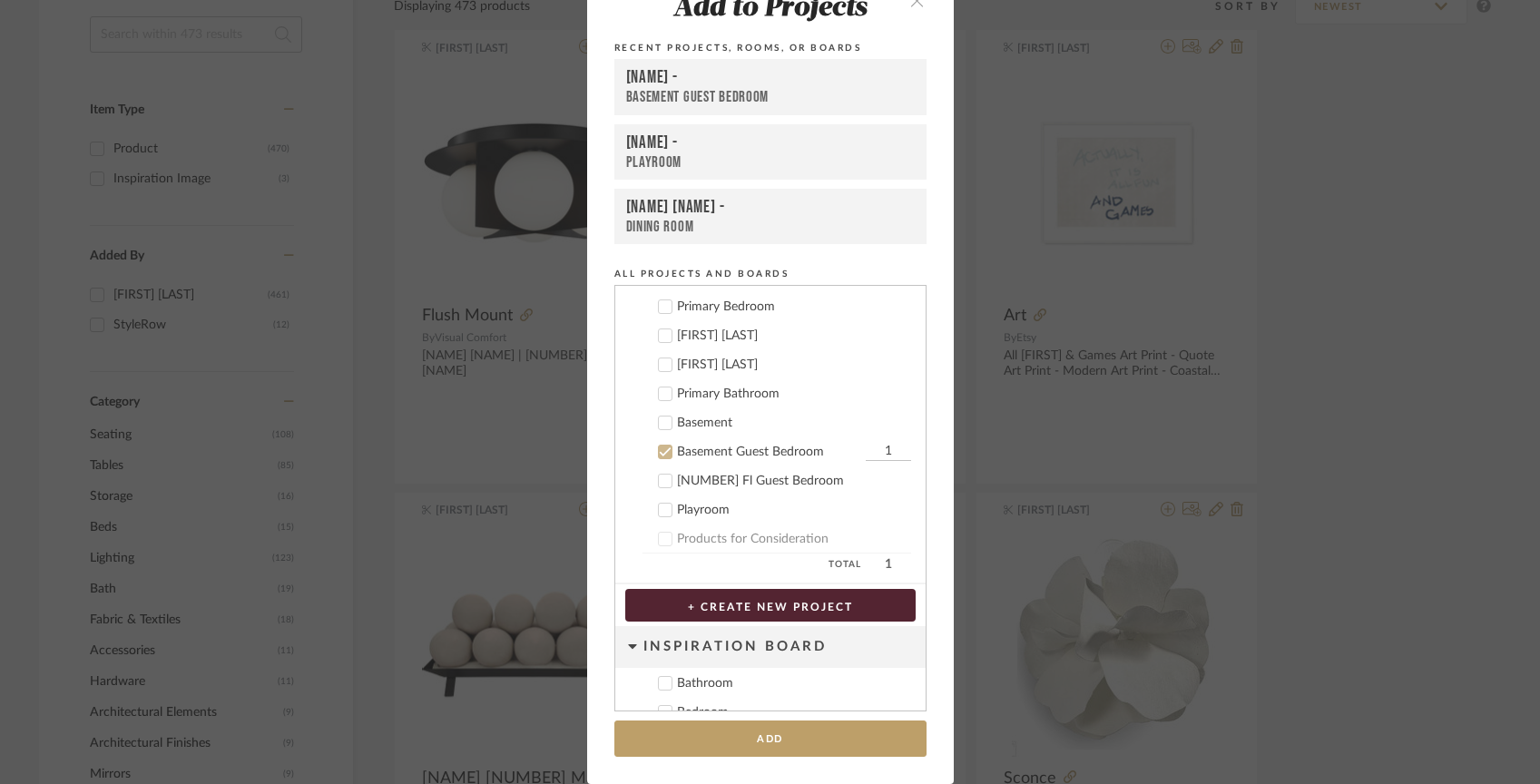 click on "[FIRST] [LAST]" at bounding box center (777, 336) 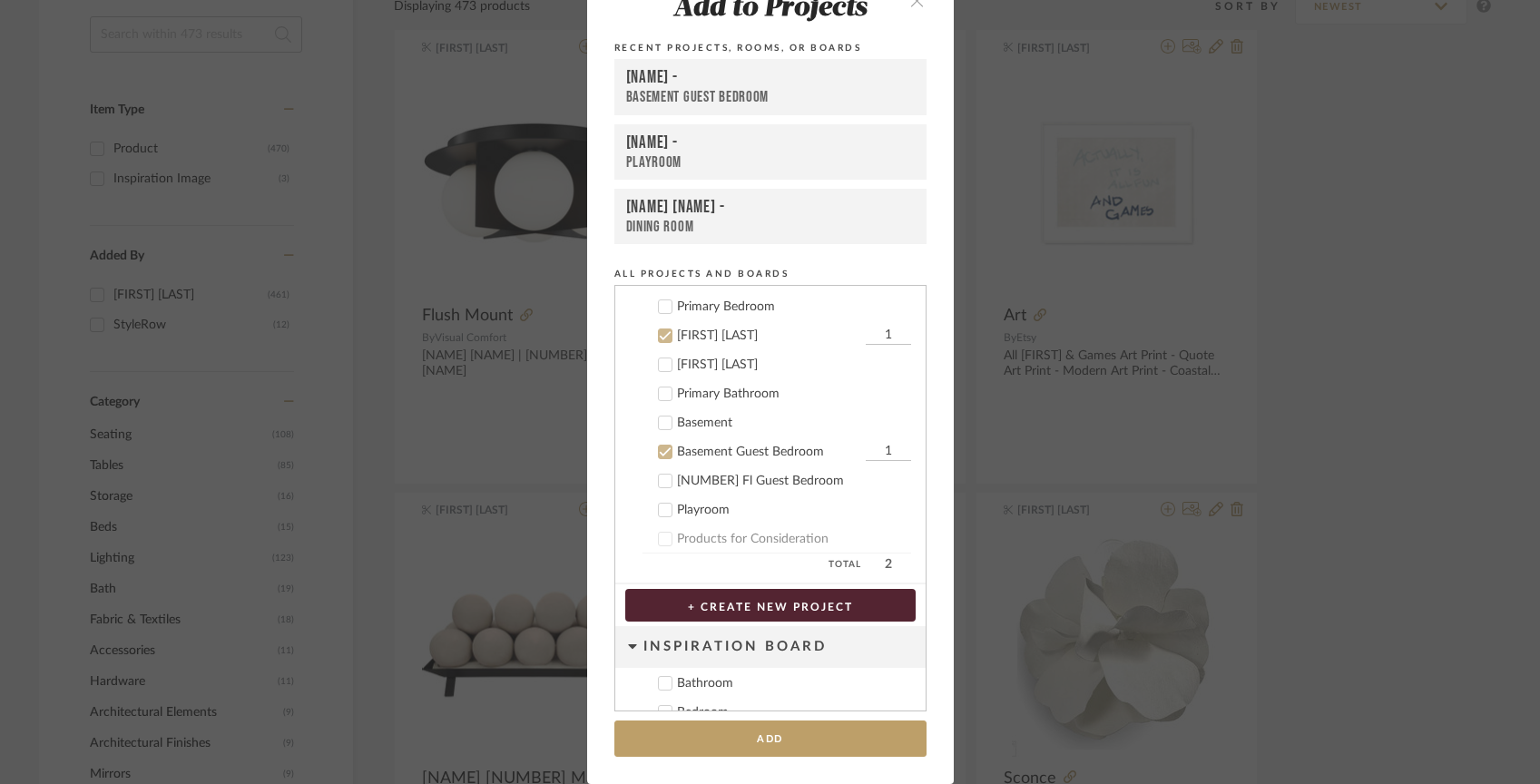 scroll, scrollTop: 599, scrollLeft: 0, axis: vertical 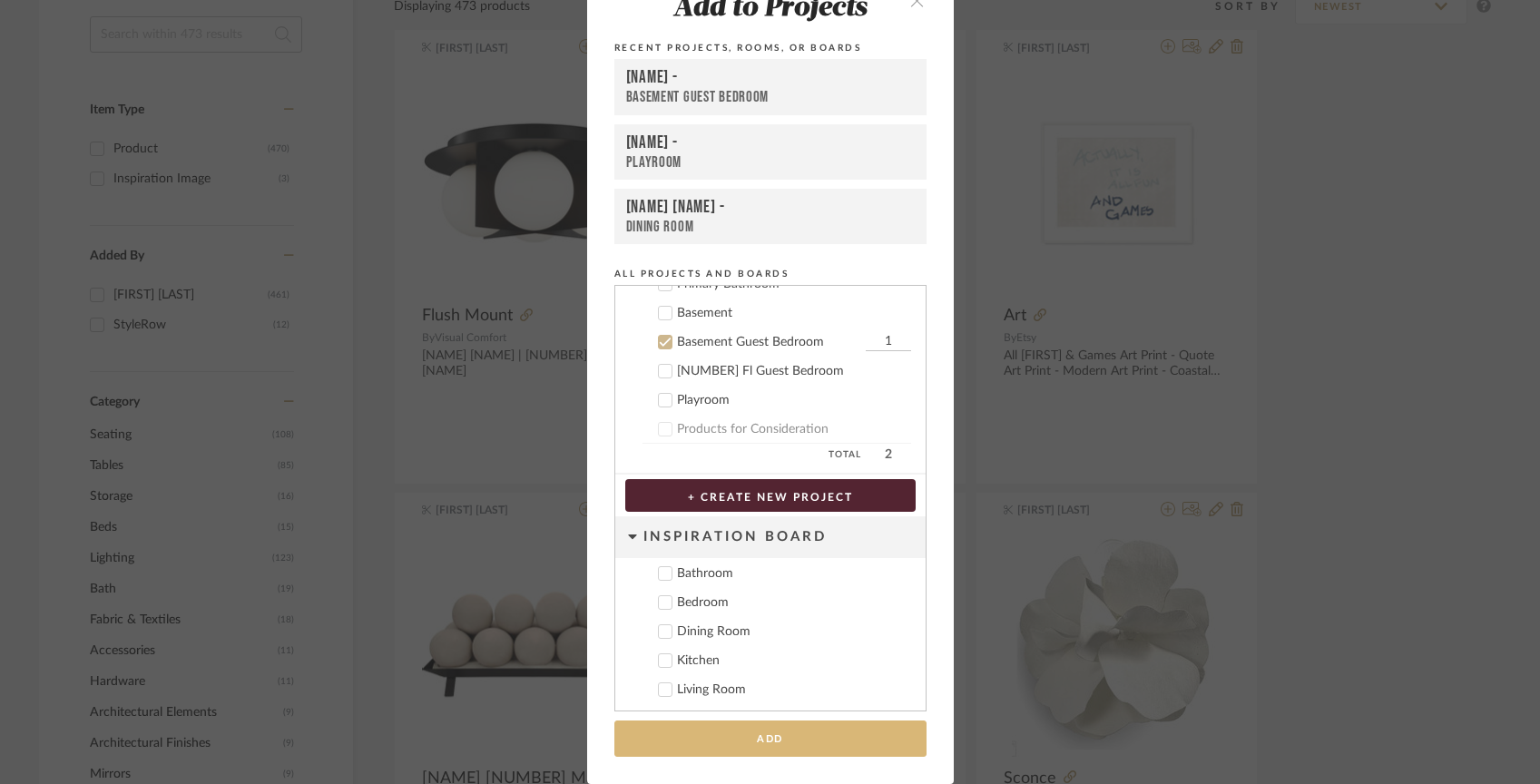 click on "Add" at bounding box center (770, 739) 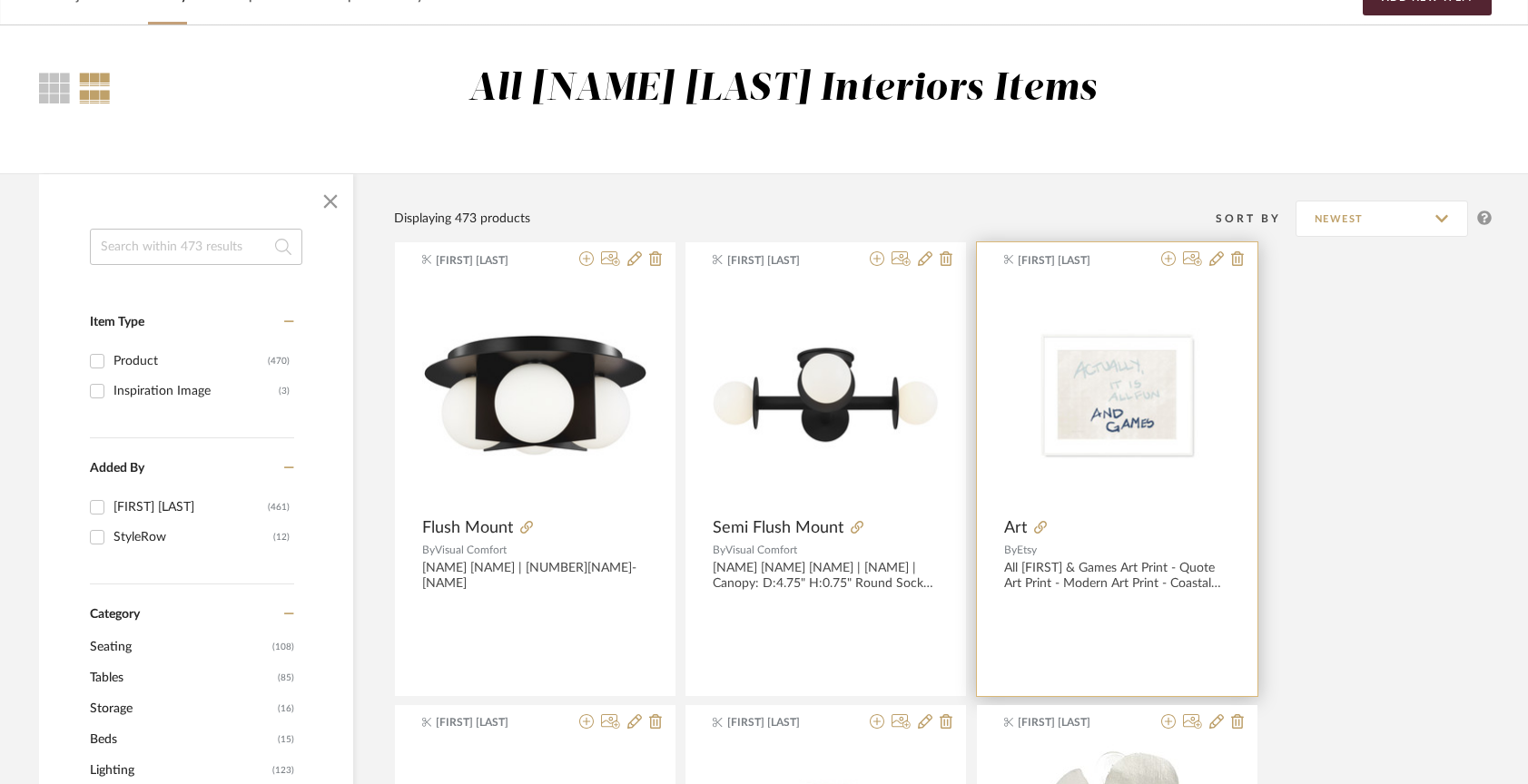 scroll, scrollTop: 0, scrollLeft: 0, axis: both 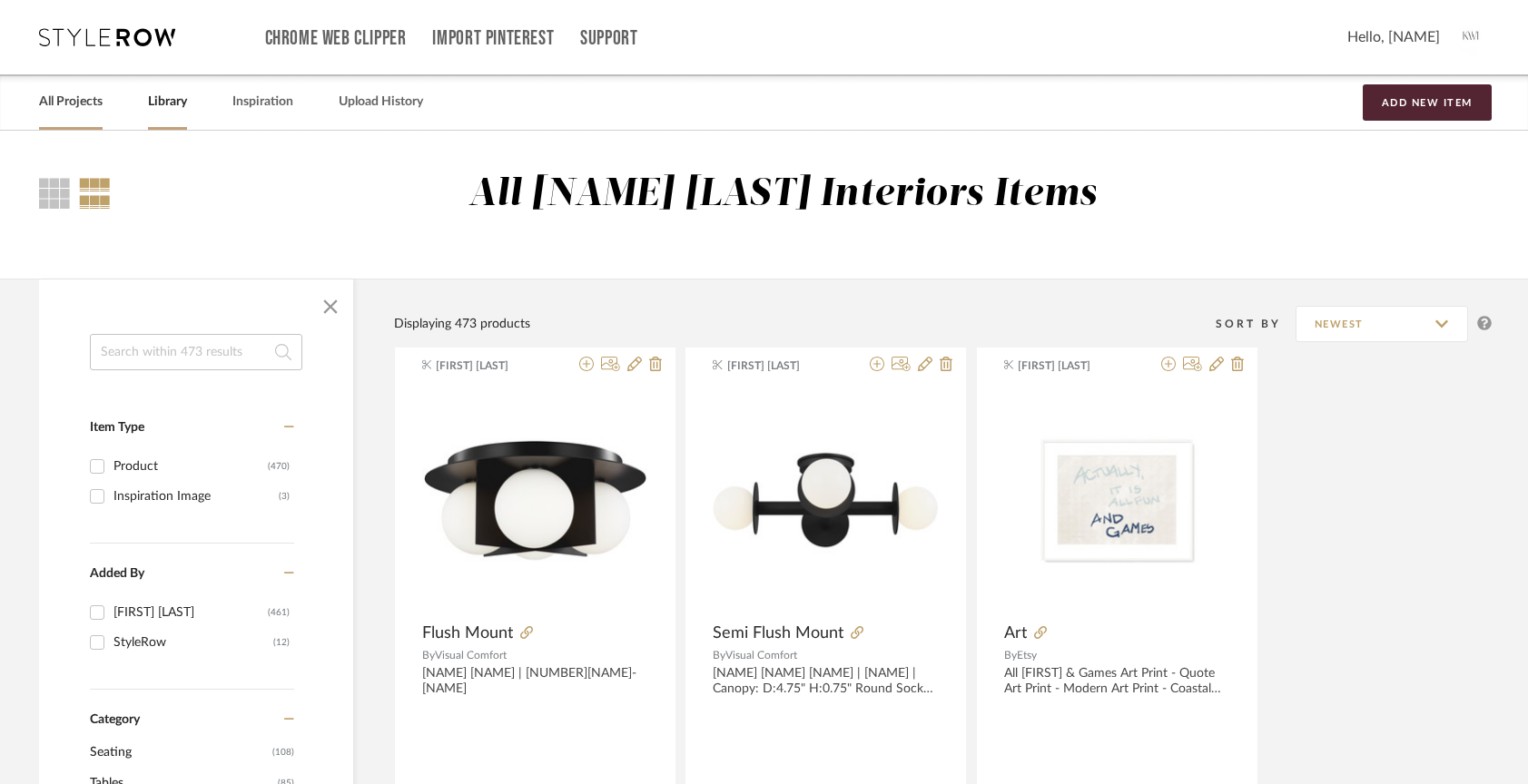 click on "All Projects" at bounding box center (71, 102) 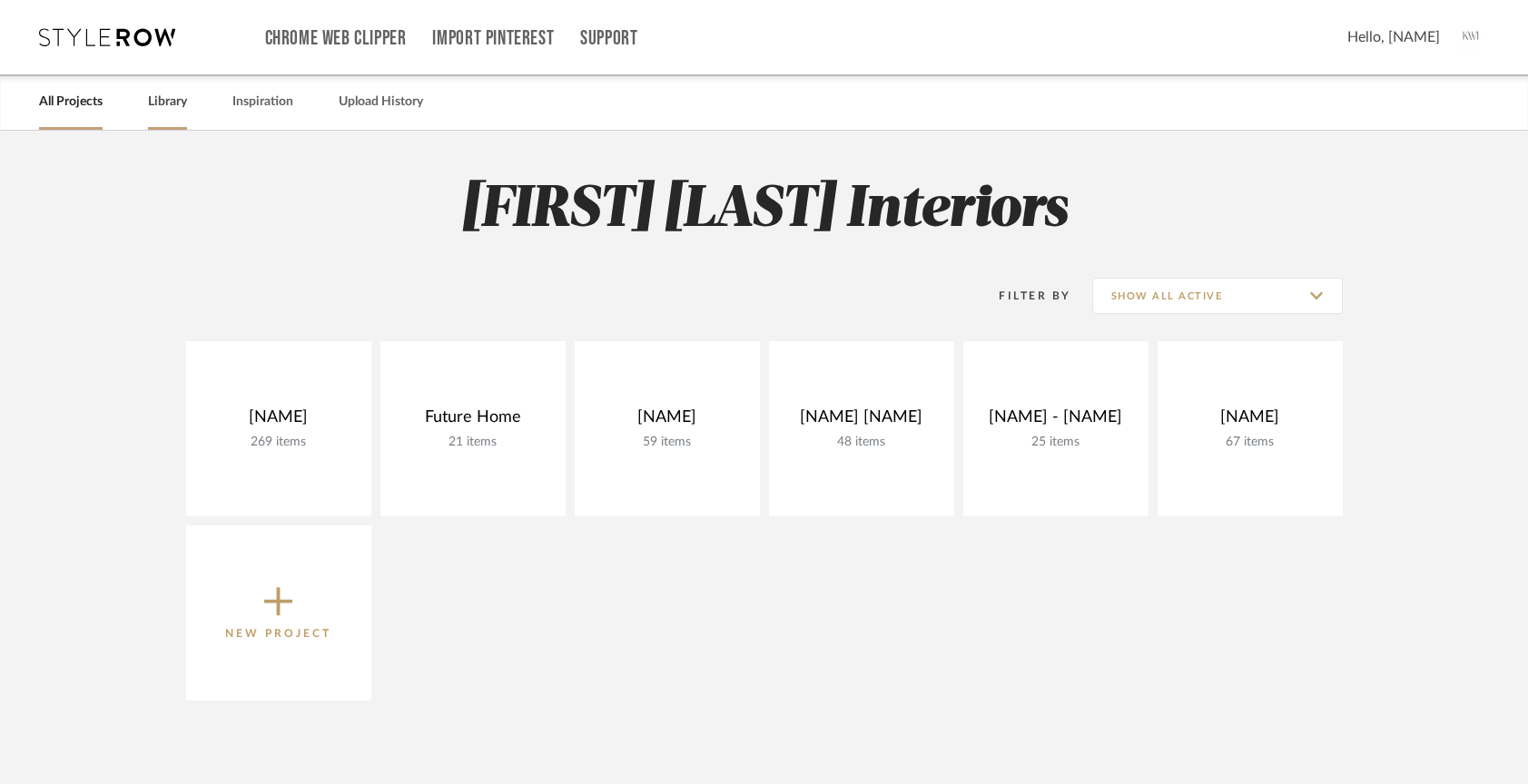 click on "Library" at bounding box center (167, 102) 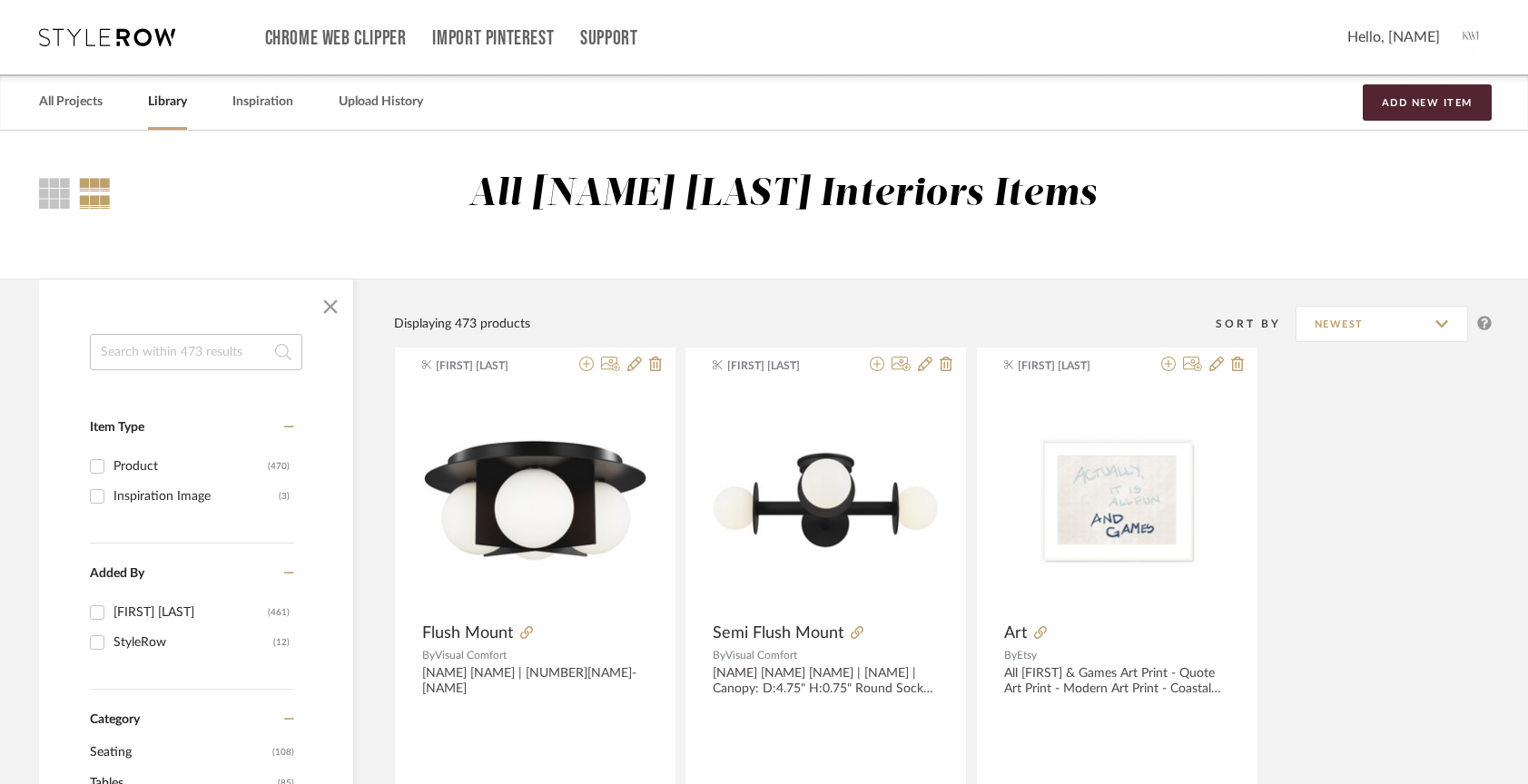 click 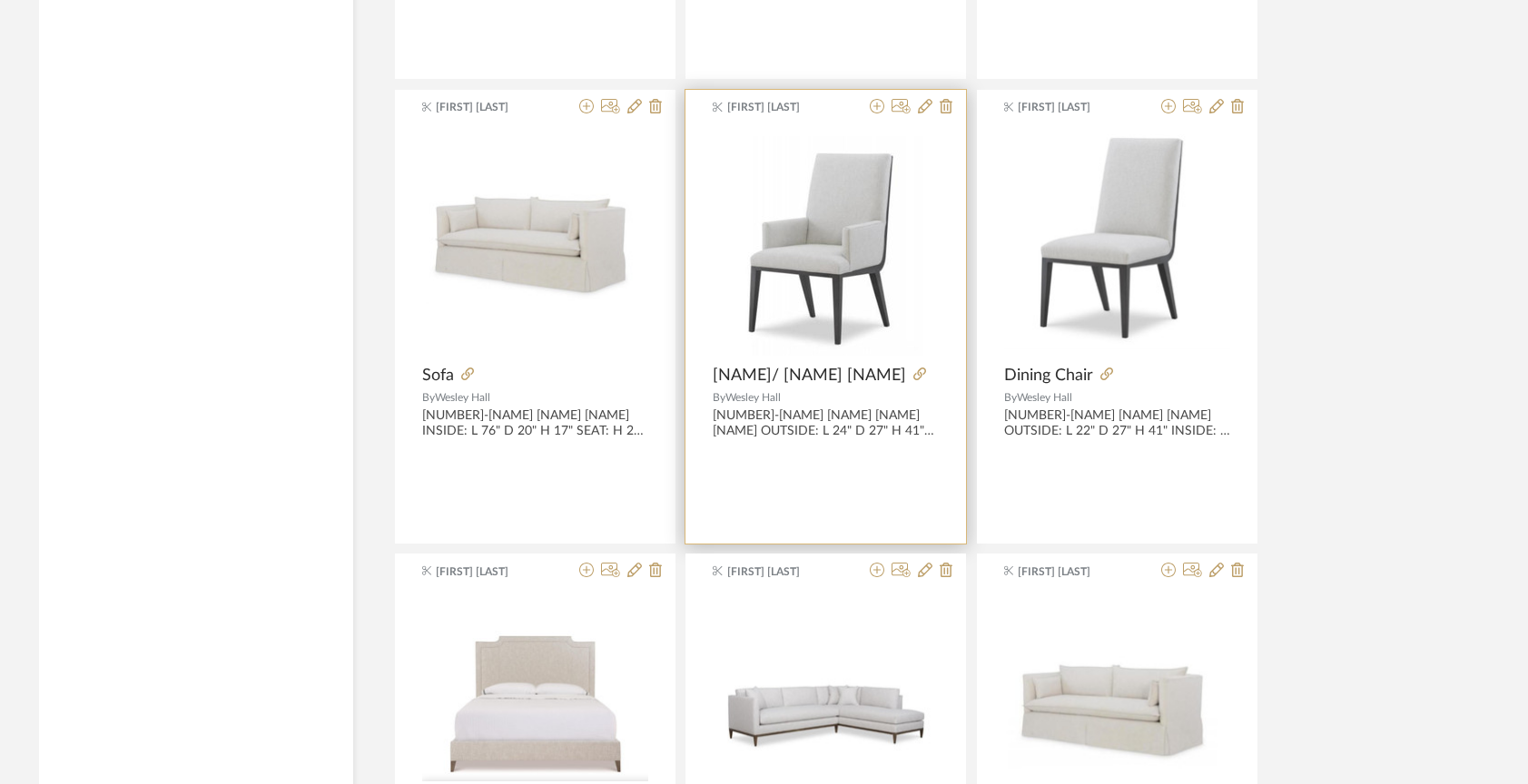 scroll, scrollTop: 1692, scrollLeft: 0, axis: vertical 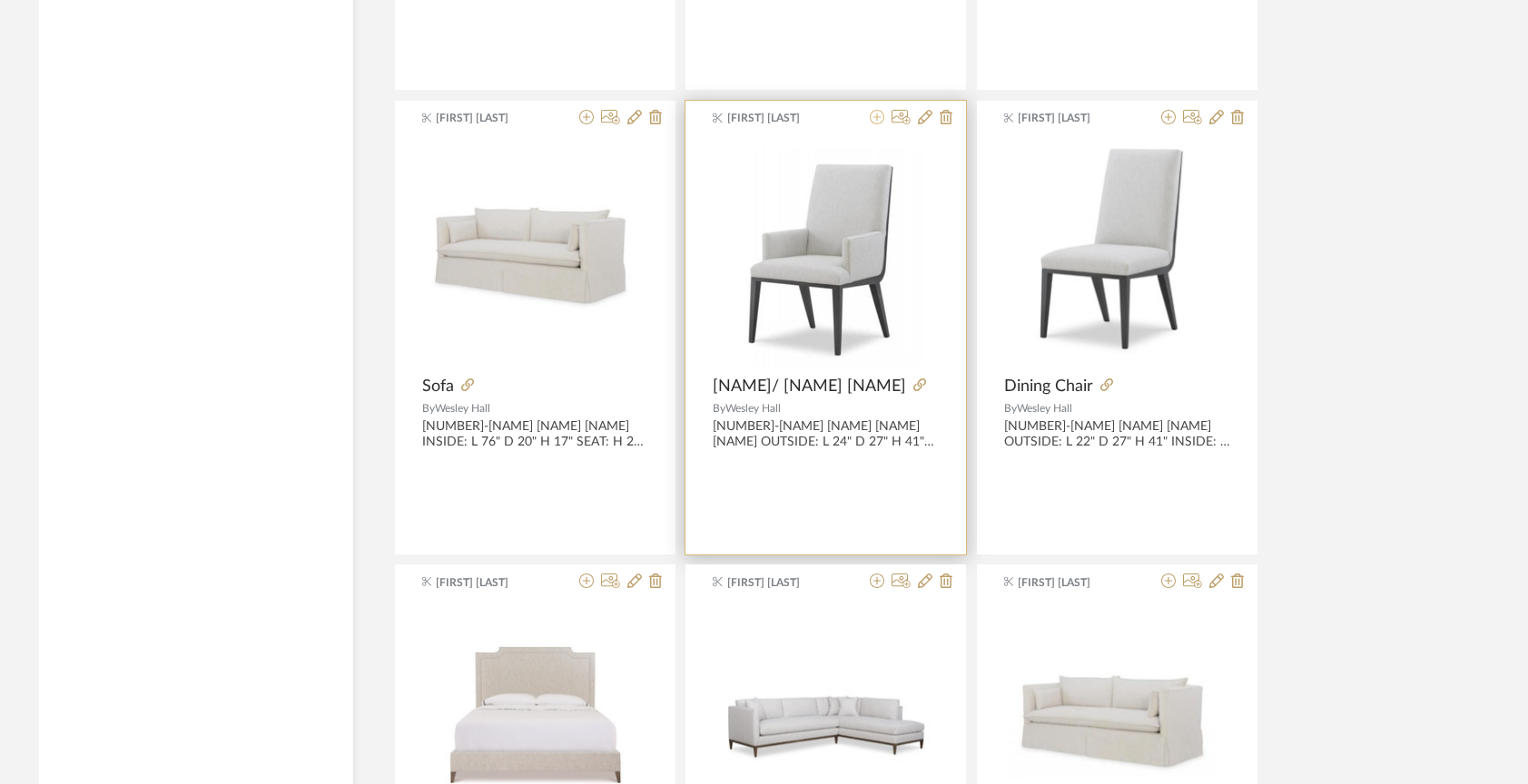 click 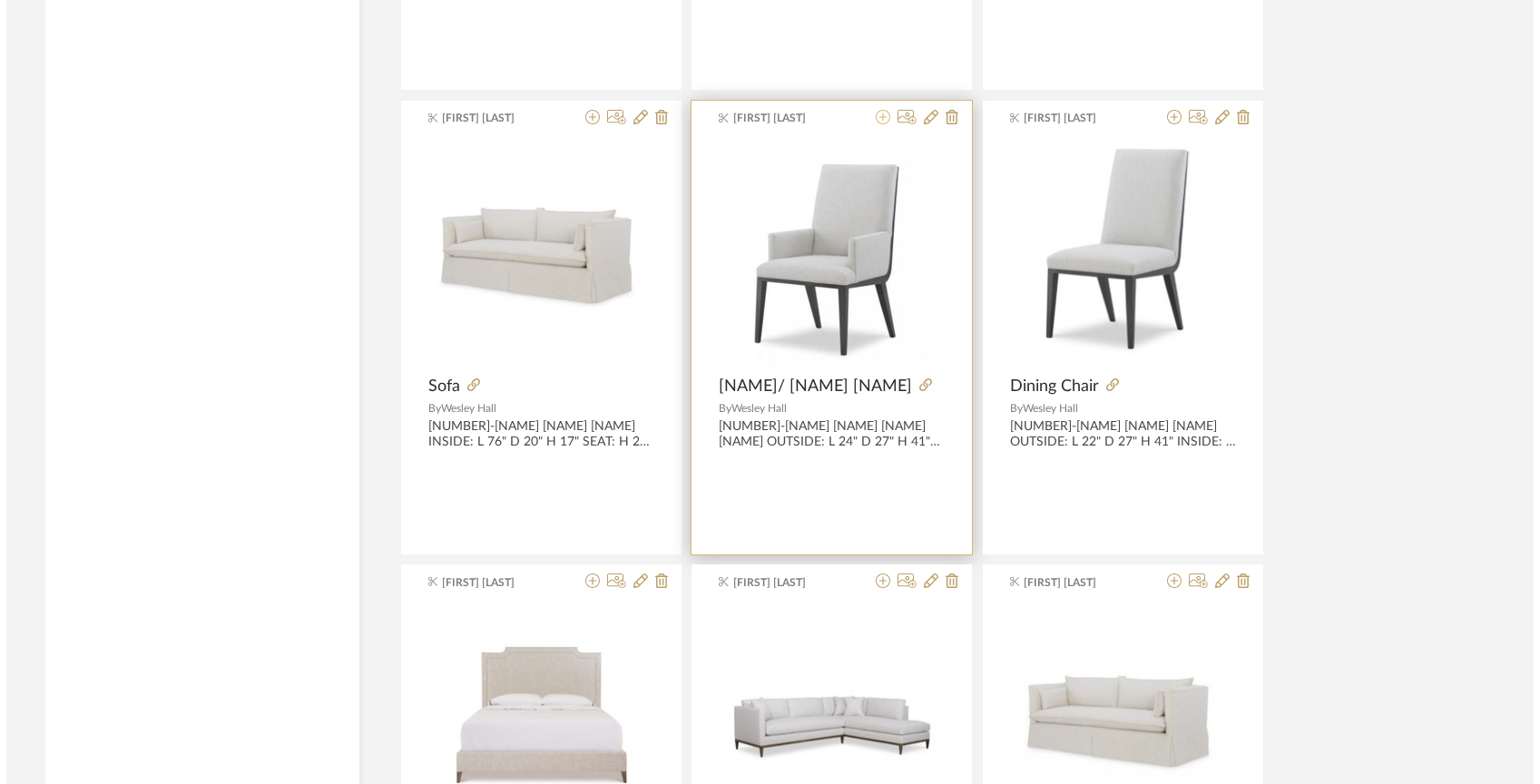 scroll, scrollTop: 0, scrollLeft: 0, axis: both 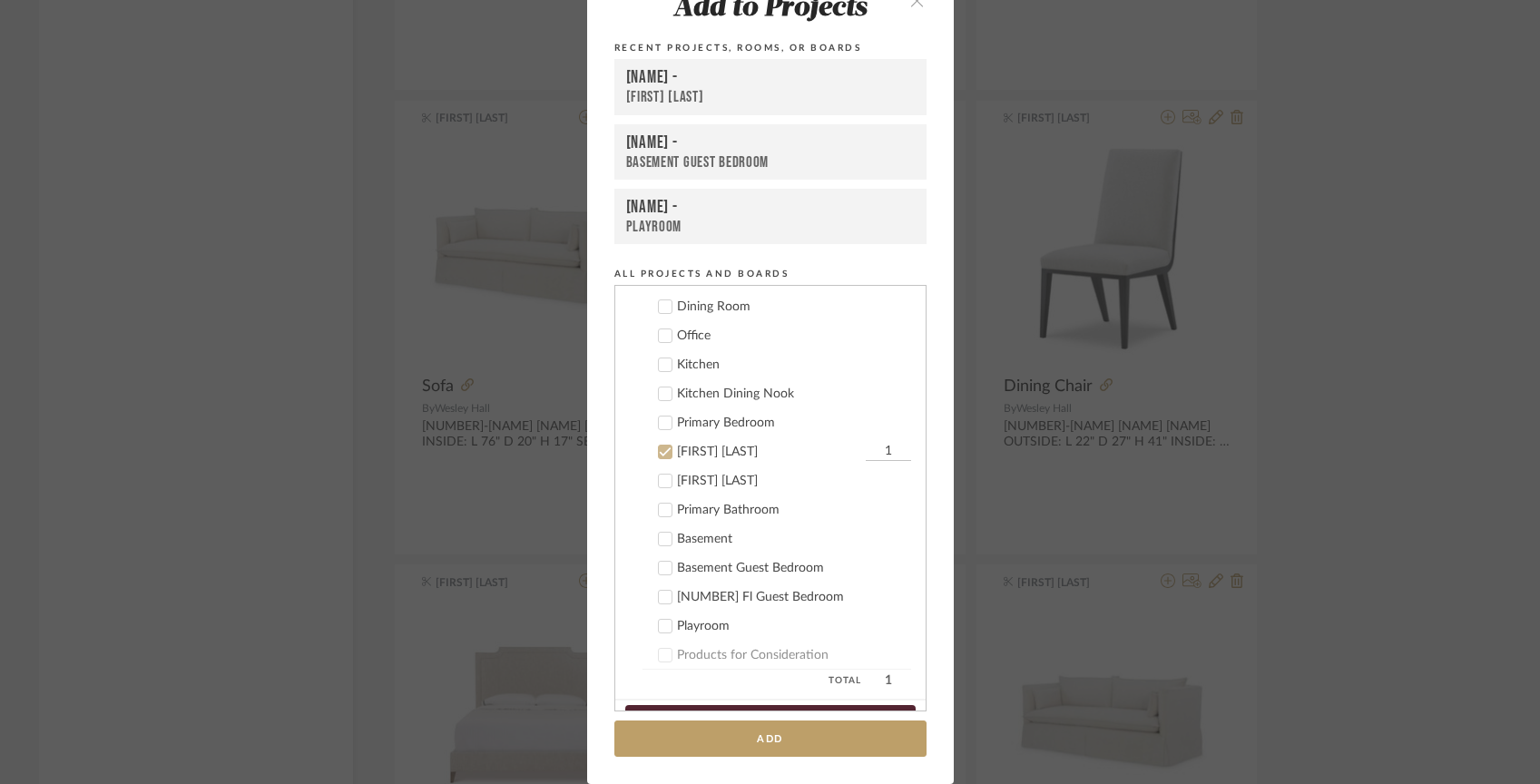 click 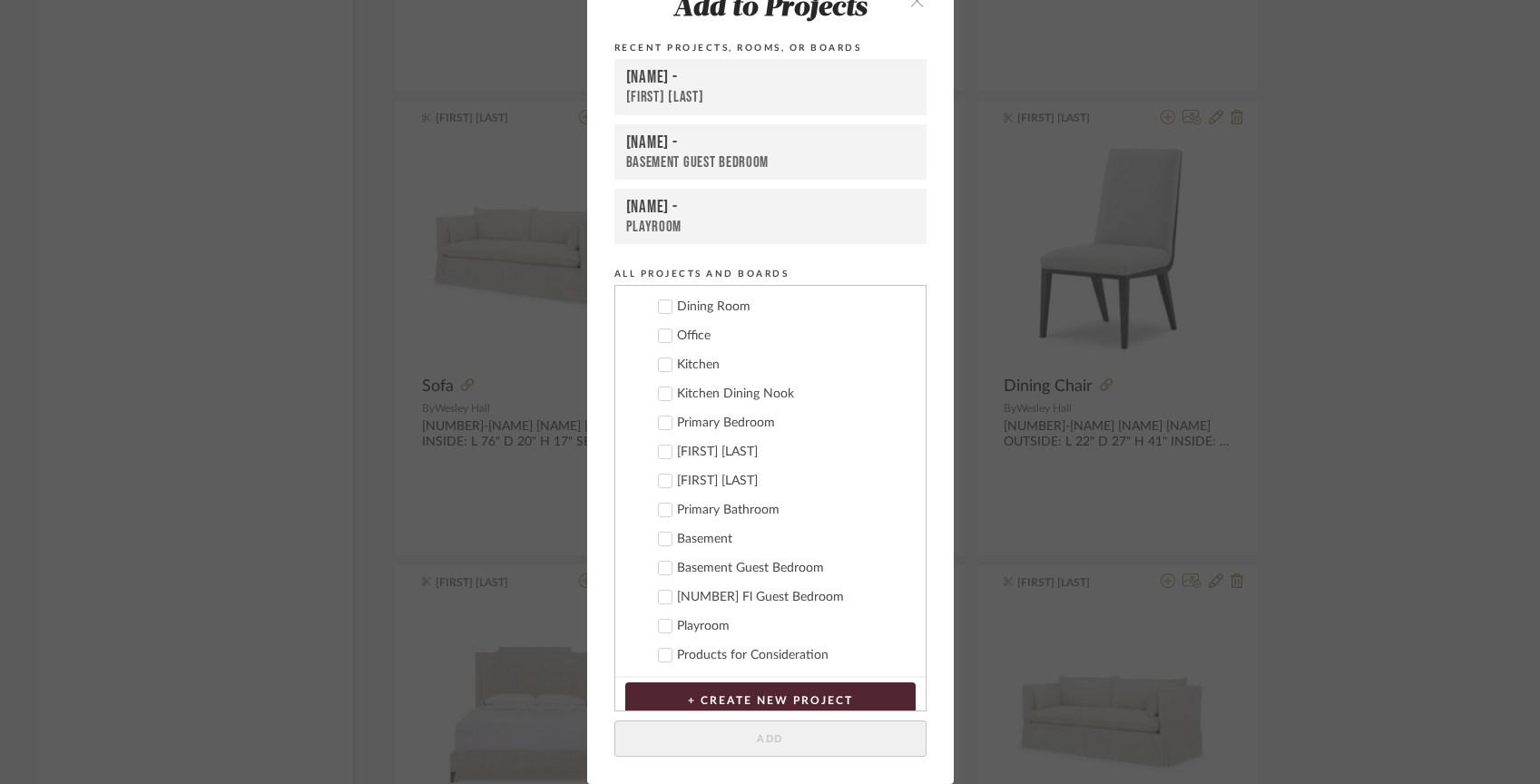 scroll, scrollTop: 354, scrollLeft: 0, axis: vertical 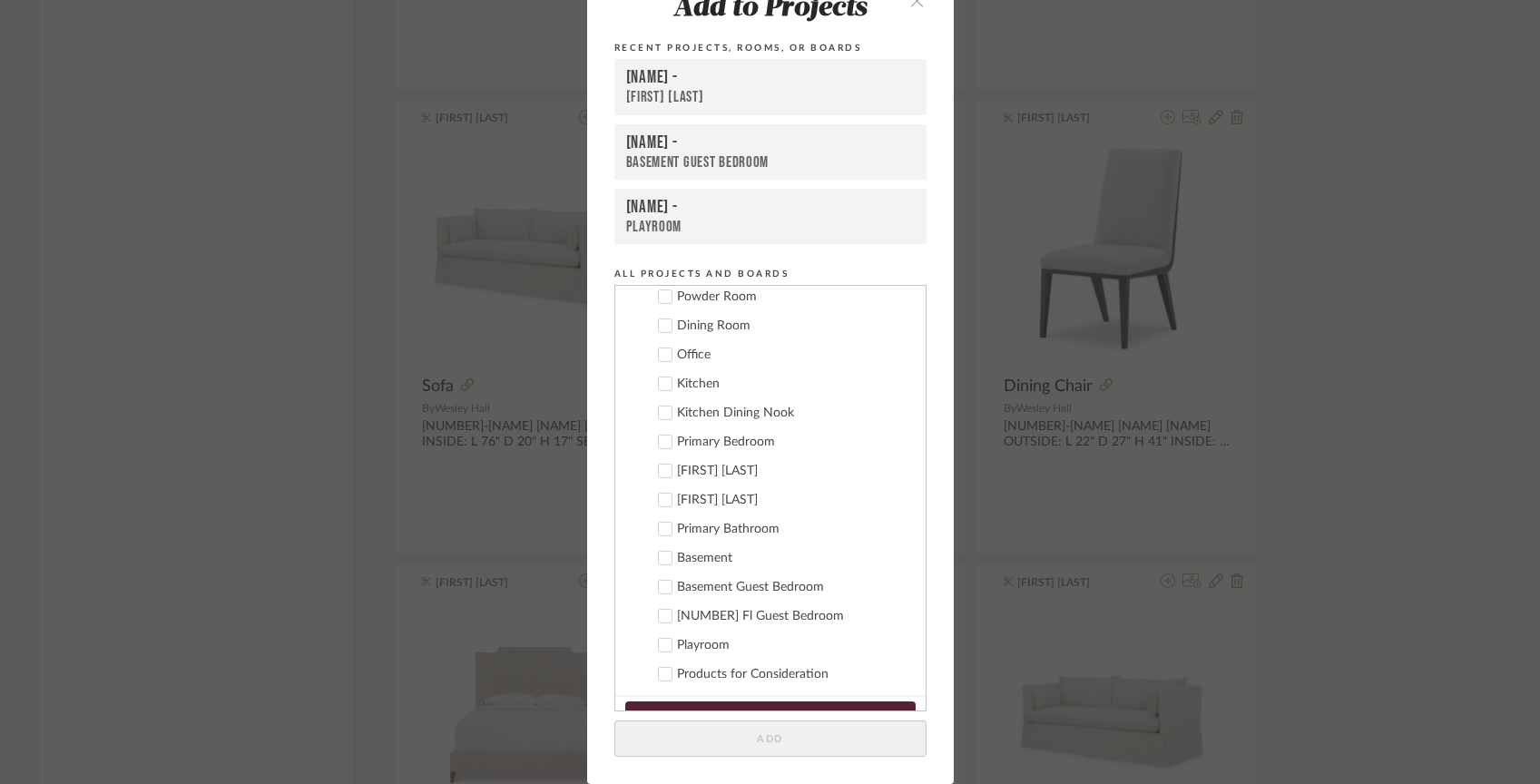 click on "Dining Room" at bounding box center (794, 326) 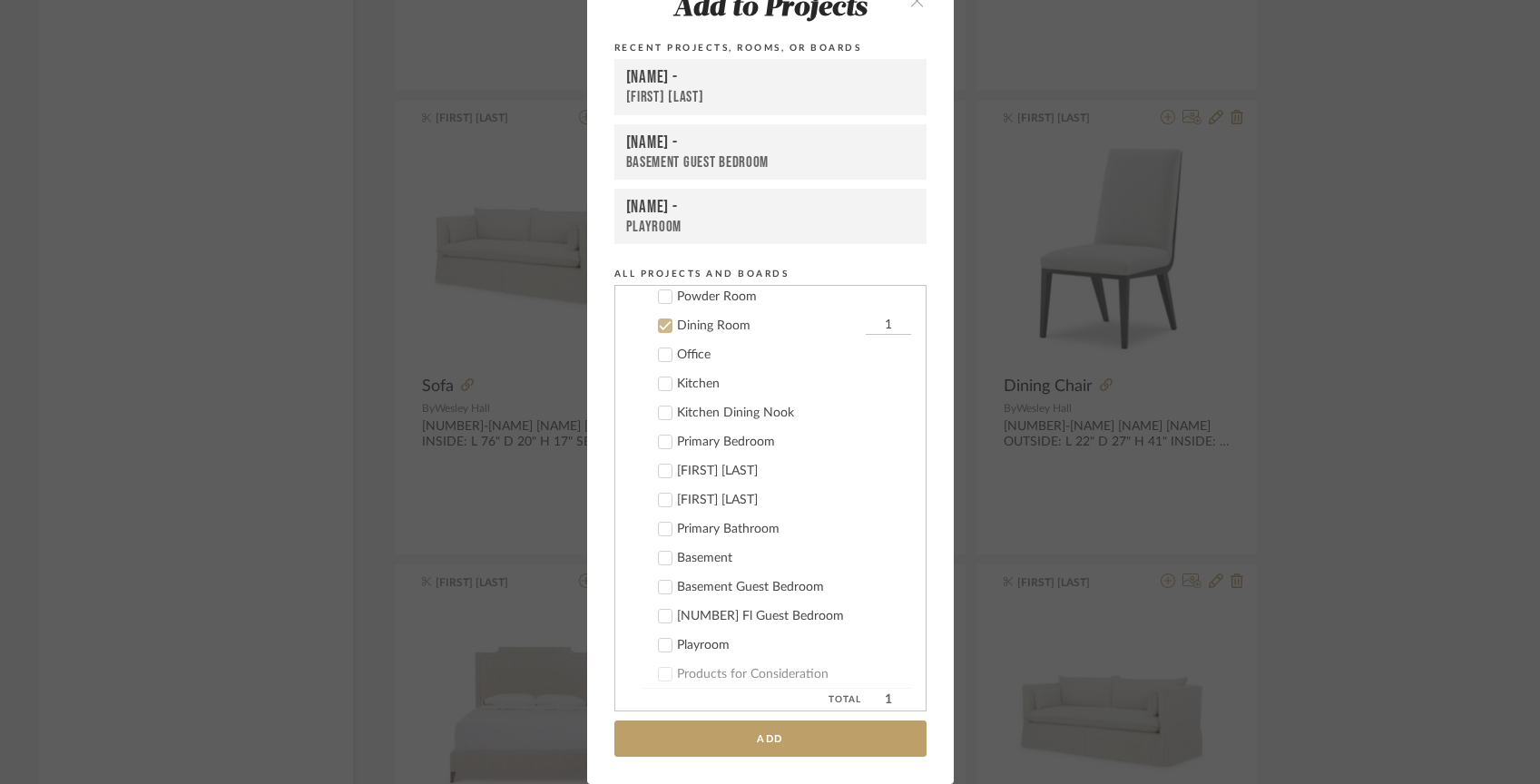 scroll, scrollTop: 599, scrollLeft: 0, axis: vertical 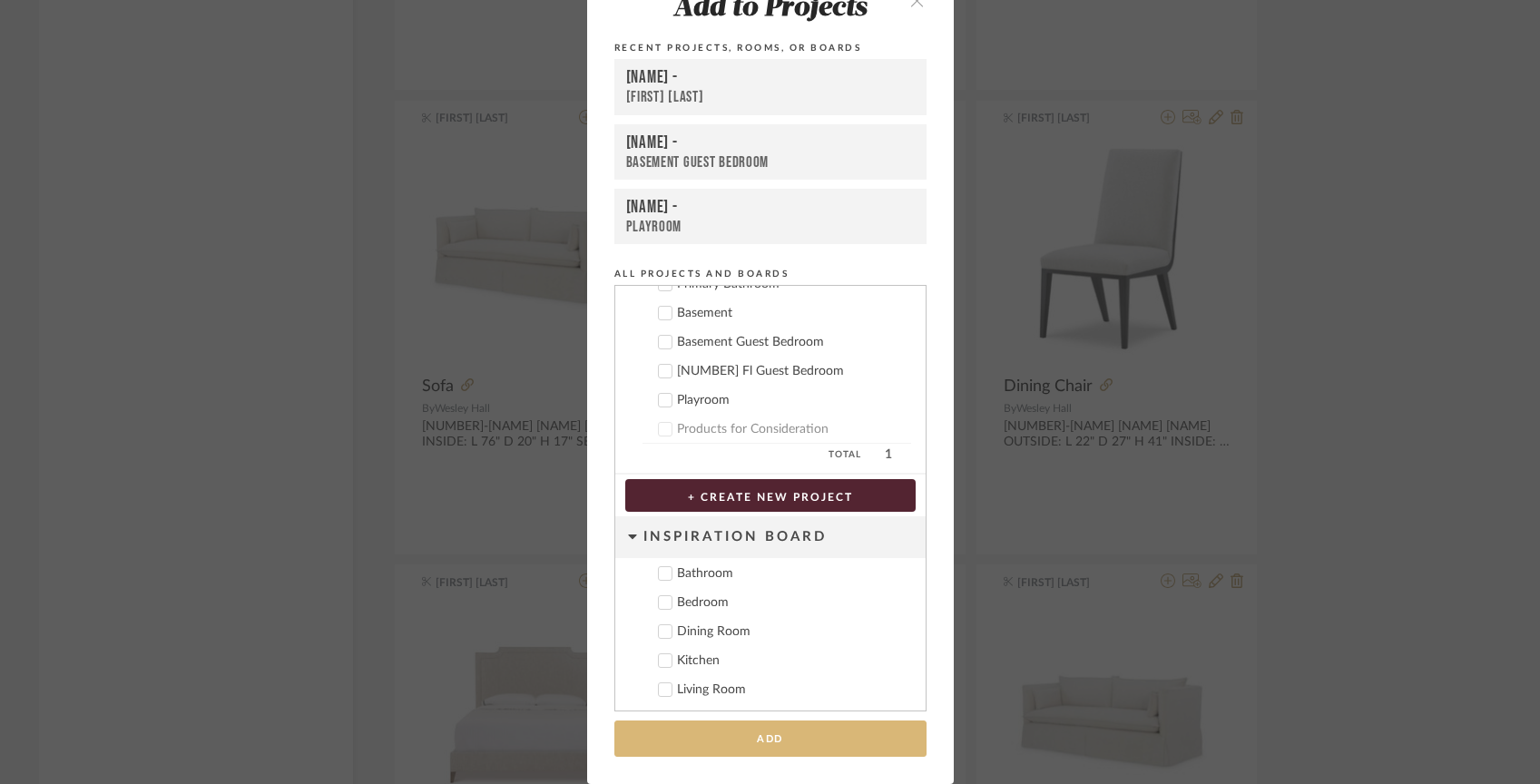 click on "Add" at bounding box center (770, 739) 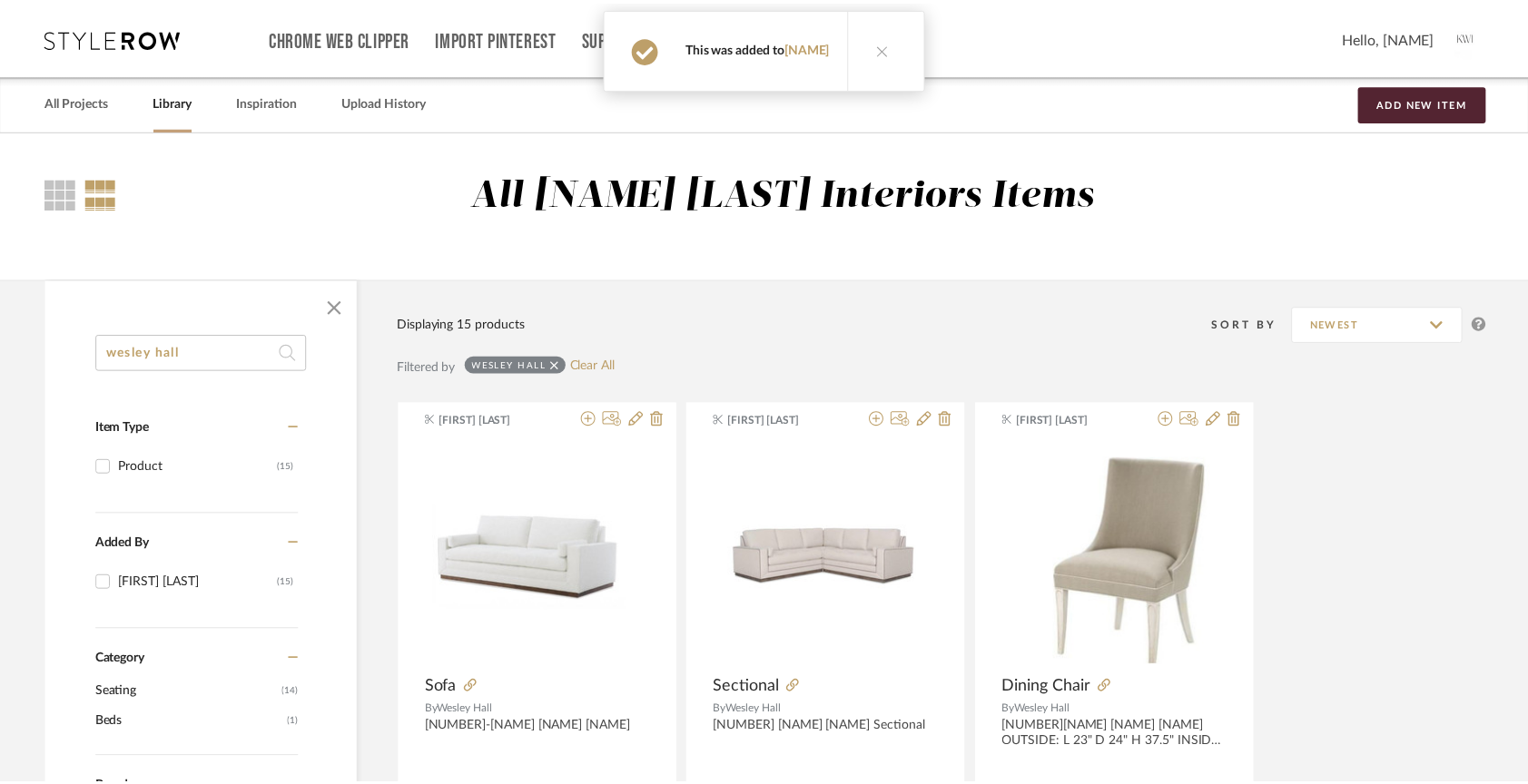 scroll, scrollTop: 1692, scrollLeft: 0, axis: vertical 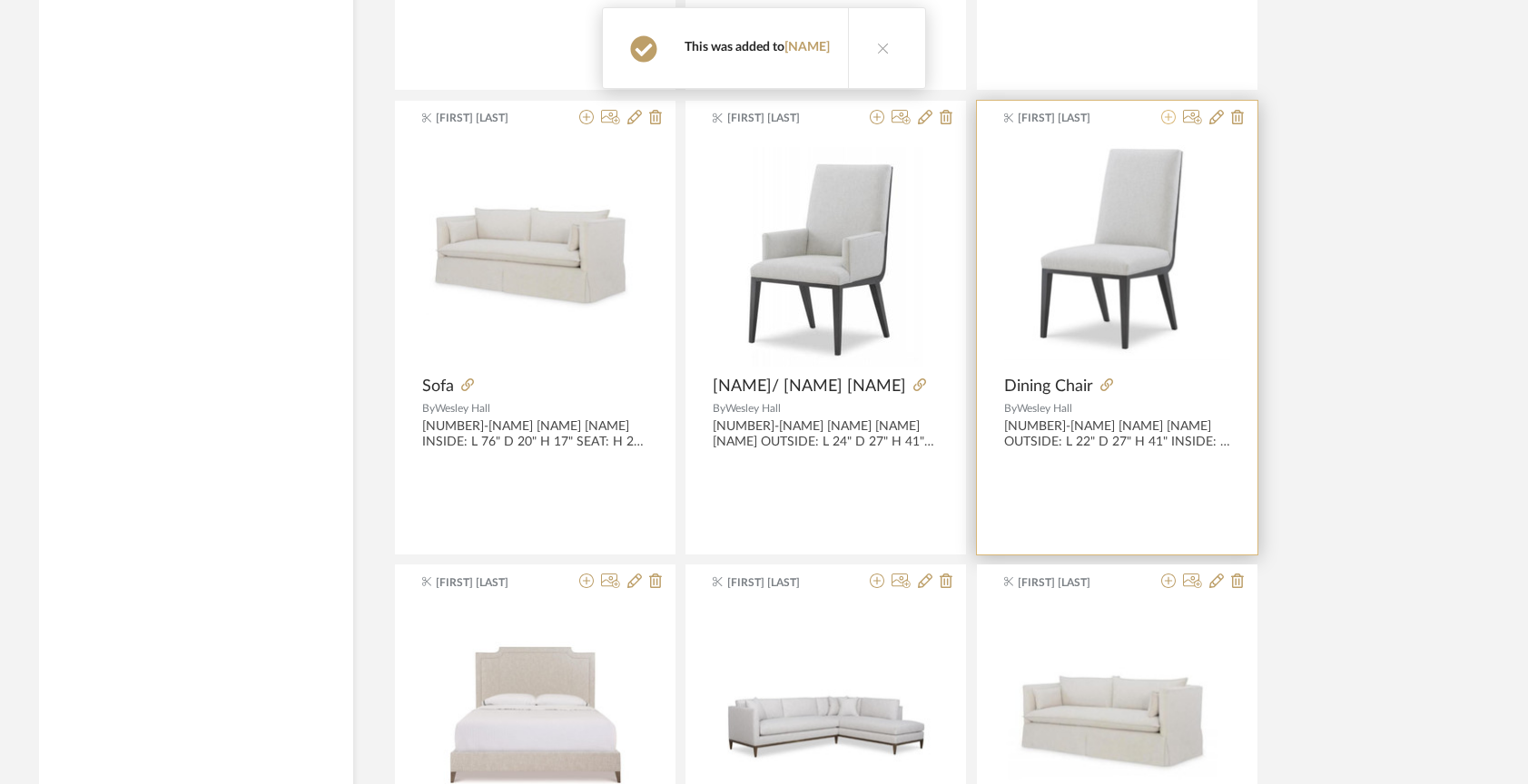 click 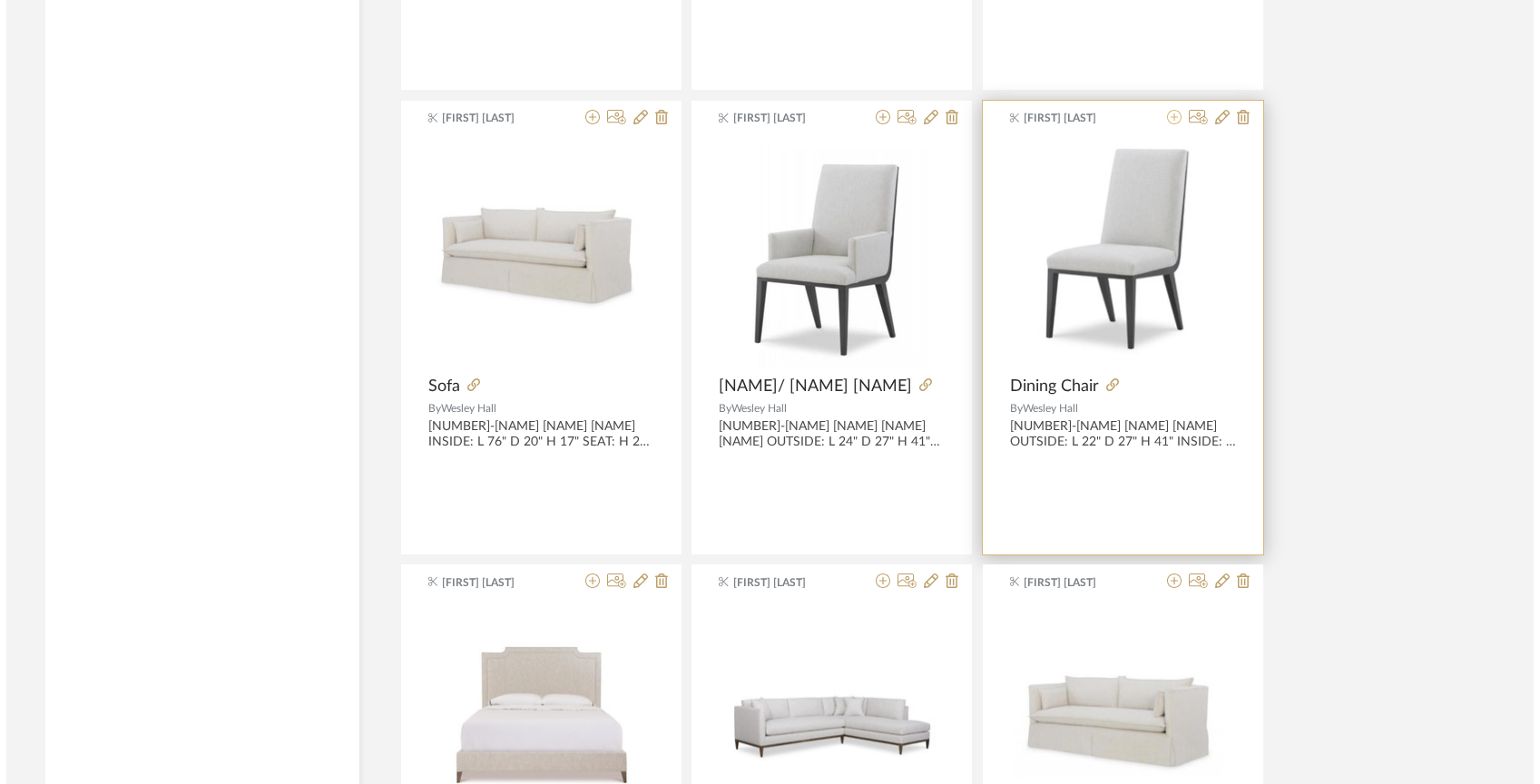 scroll, scrollTop: 0, scrollLeft: 0, axis: both 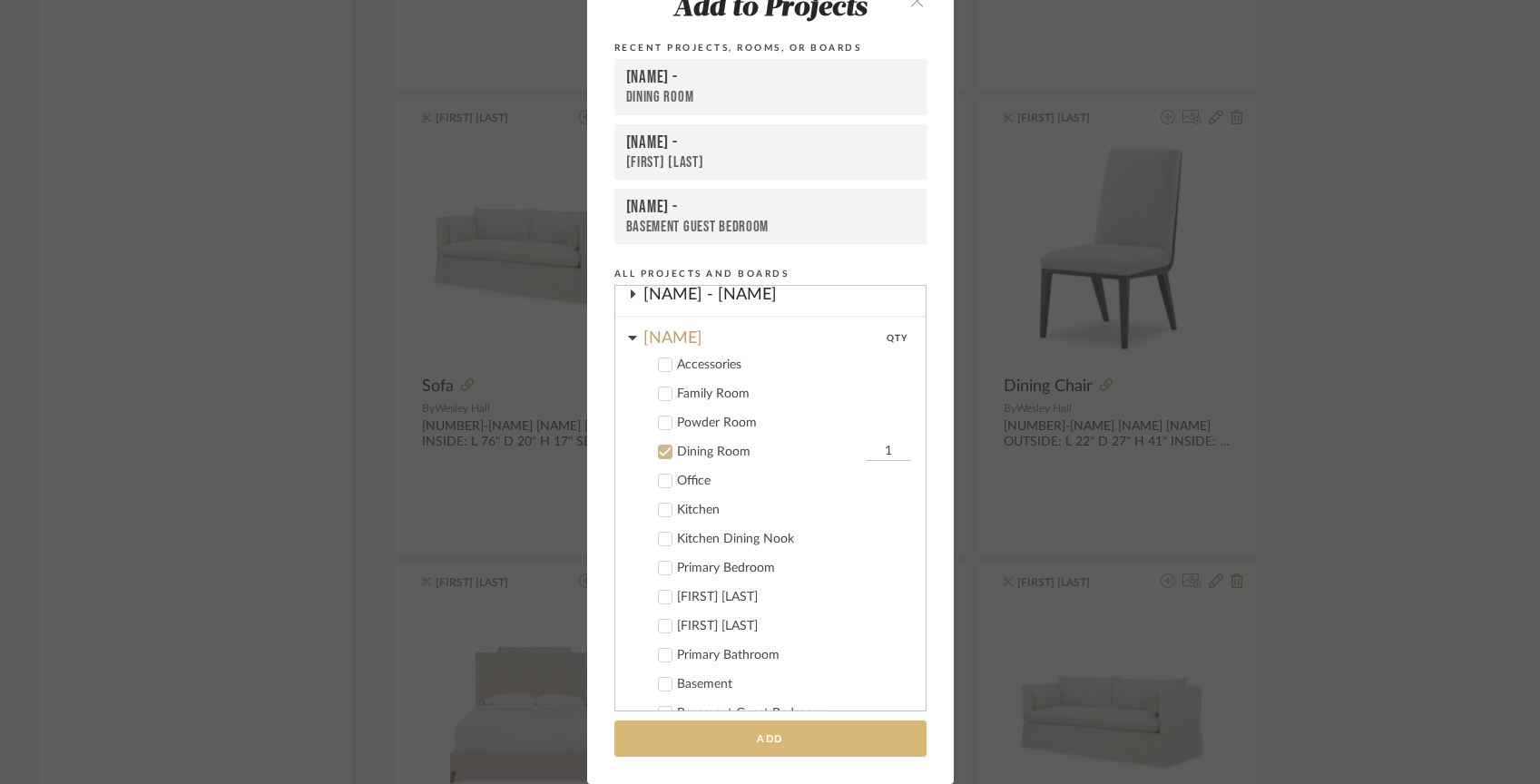 click on "Add" at bounding box center [770, 739] 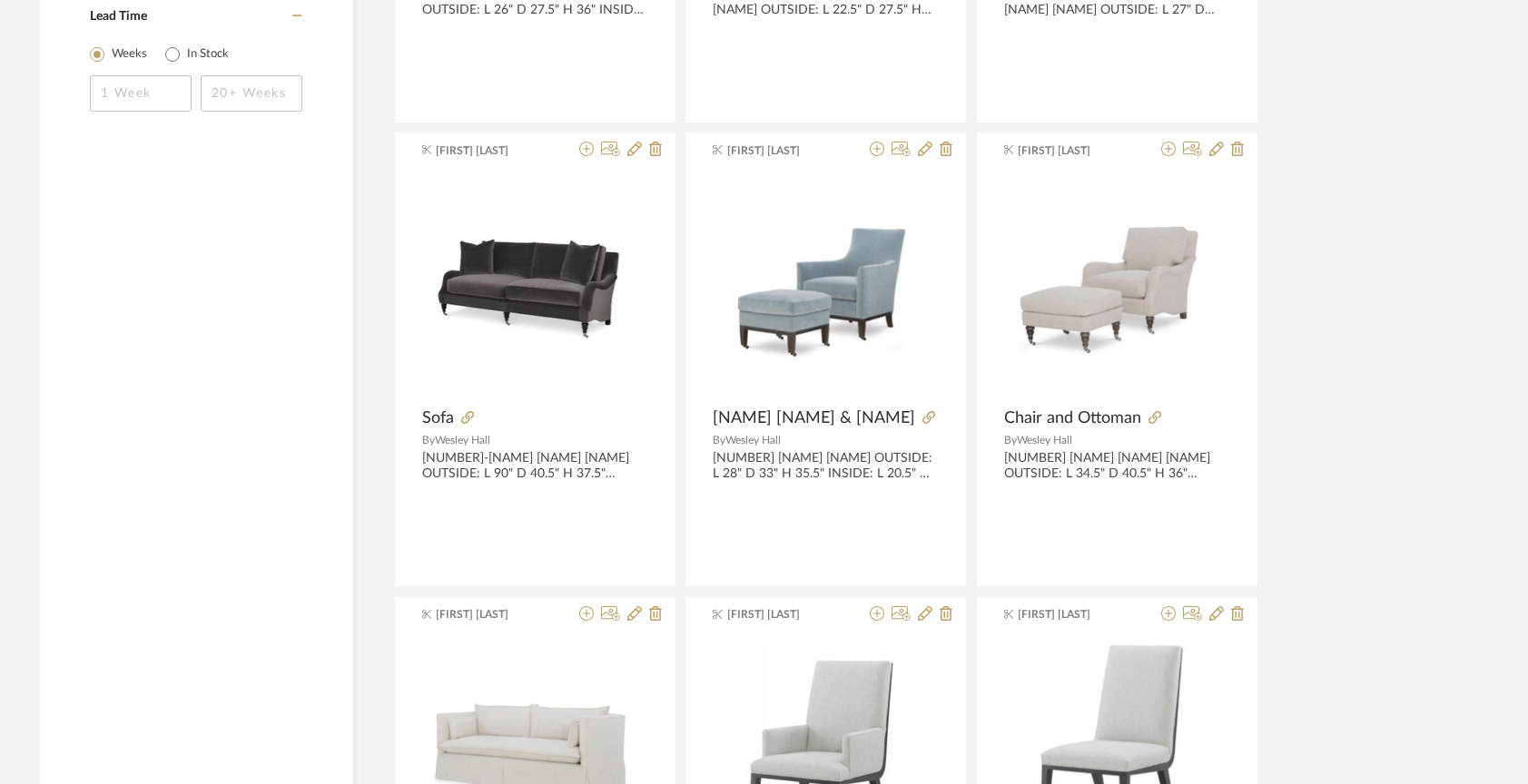 scroll, scrollTop: 1162, scrollLeft: 0, axis: vertical 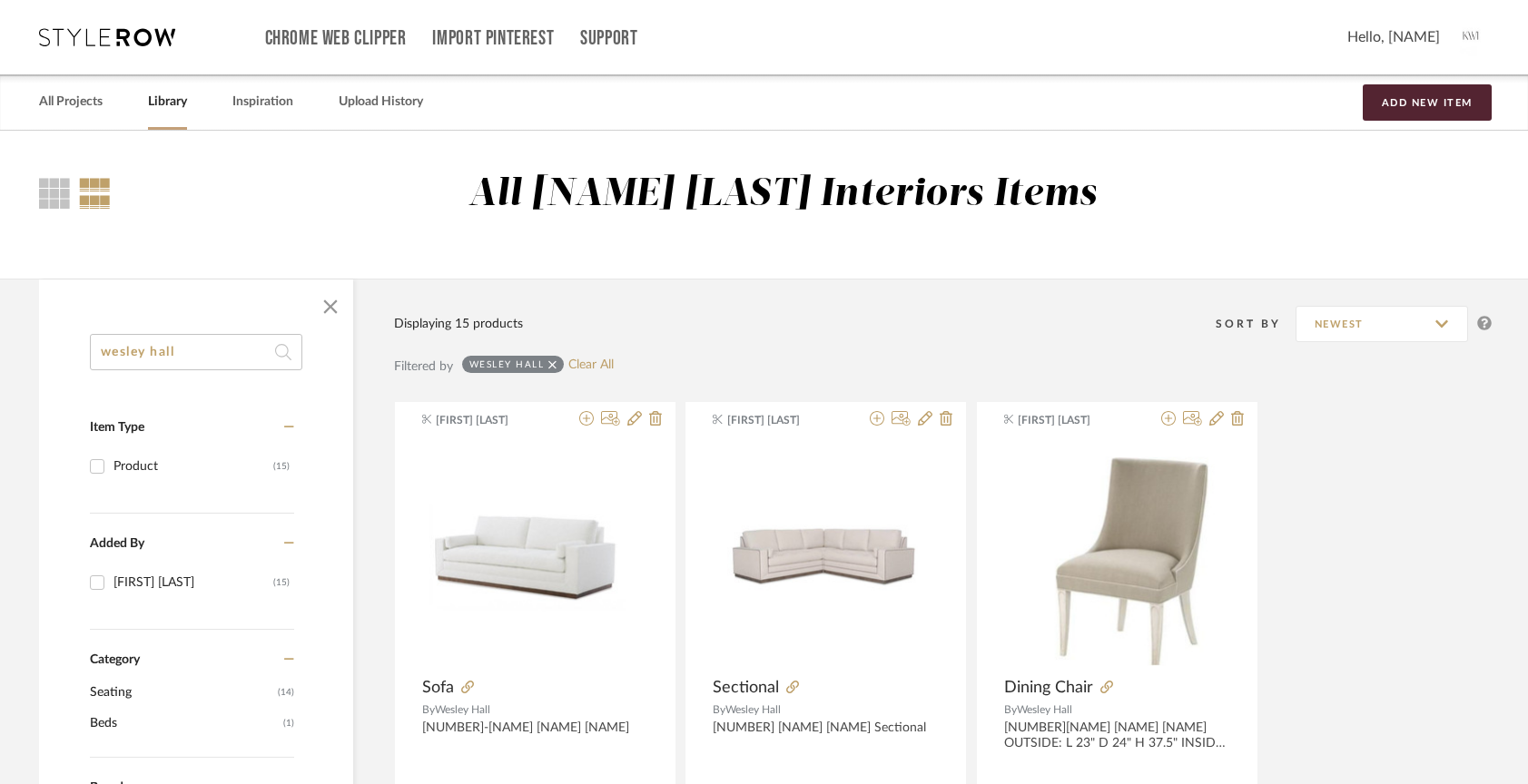 drag, startPoint x: 193, startPoint y: 346, endPoint x: 81, endPoint y: 339, distance: 112.218537 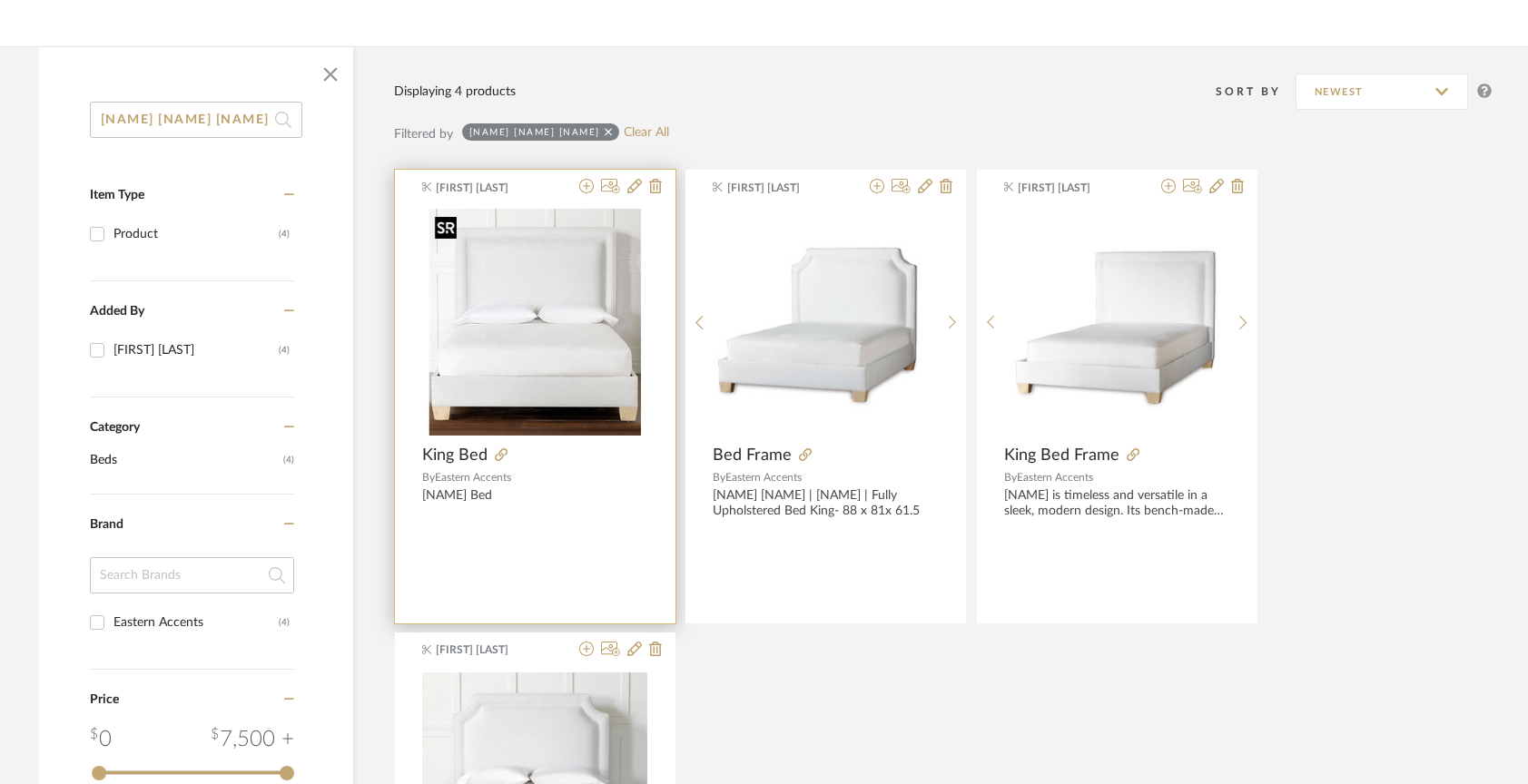 scroll, scrollTop: 195, scrollLeft: 0, axis: vertical 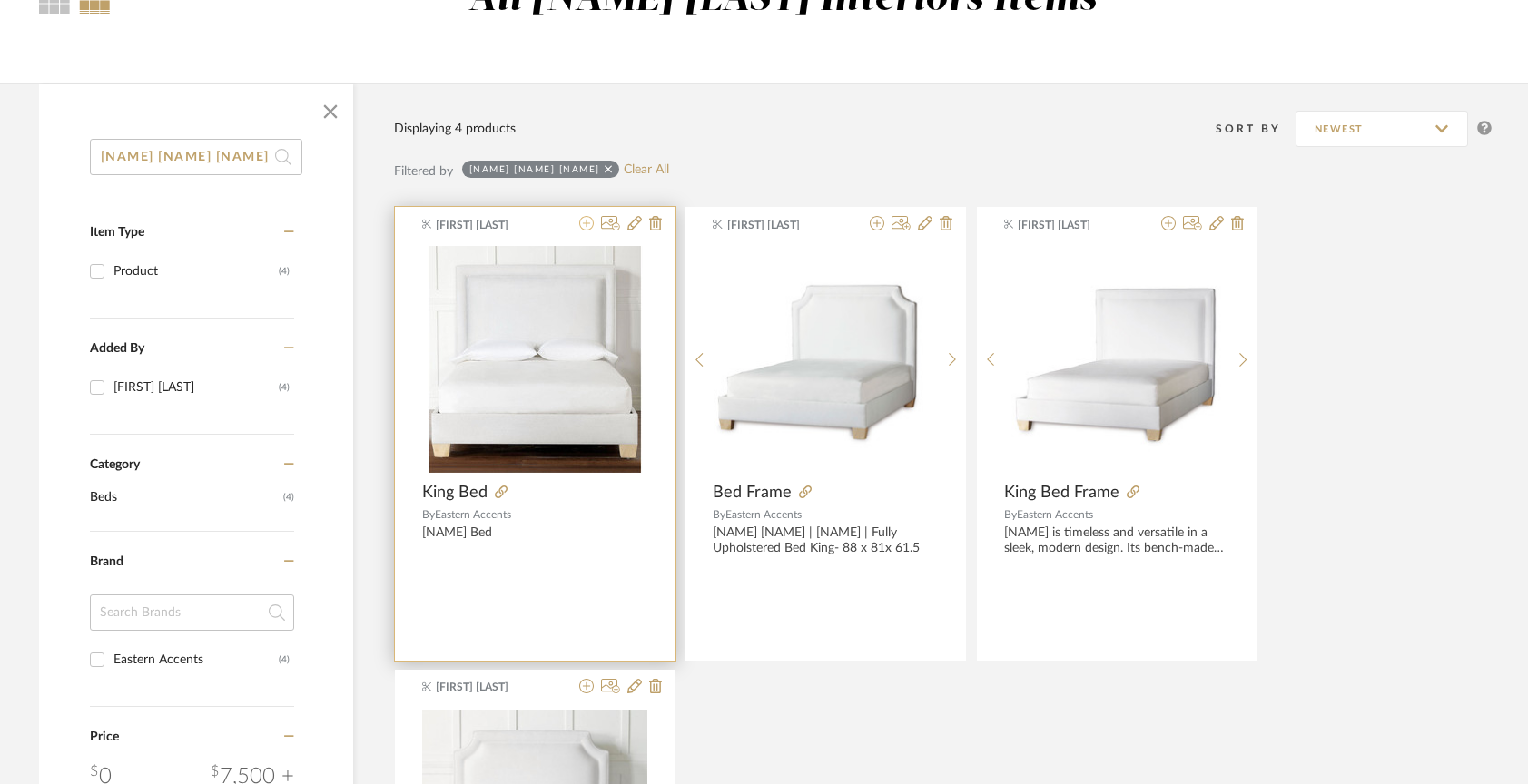 type on "[NAME] [NAME] [NAME]" 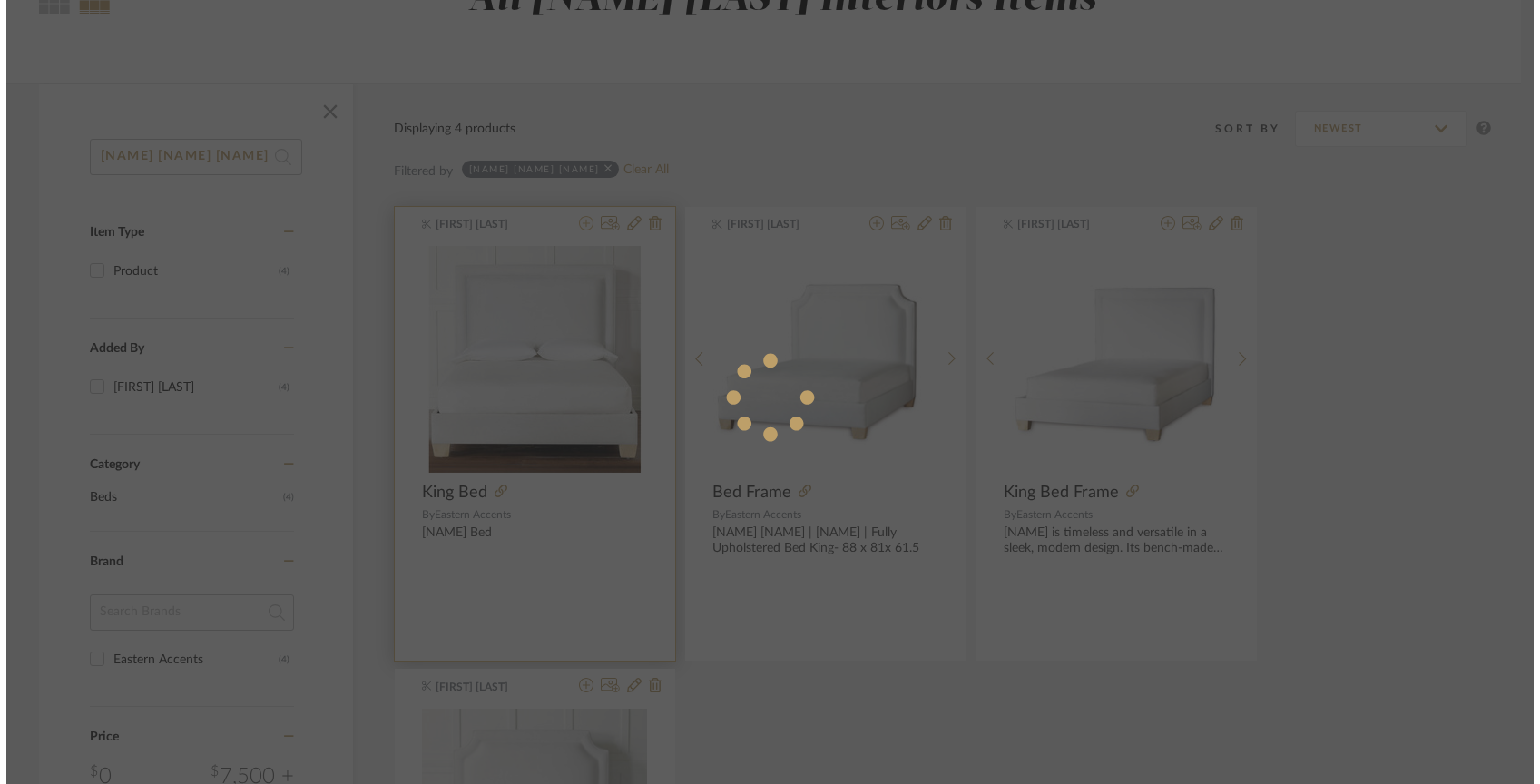 scroll, scrollTop: 0, scrollLeft: 0, axis: both 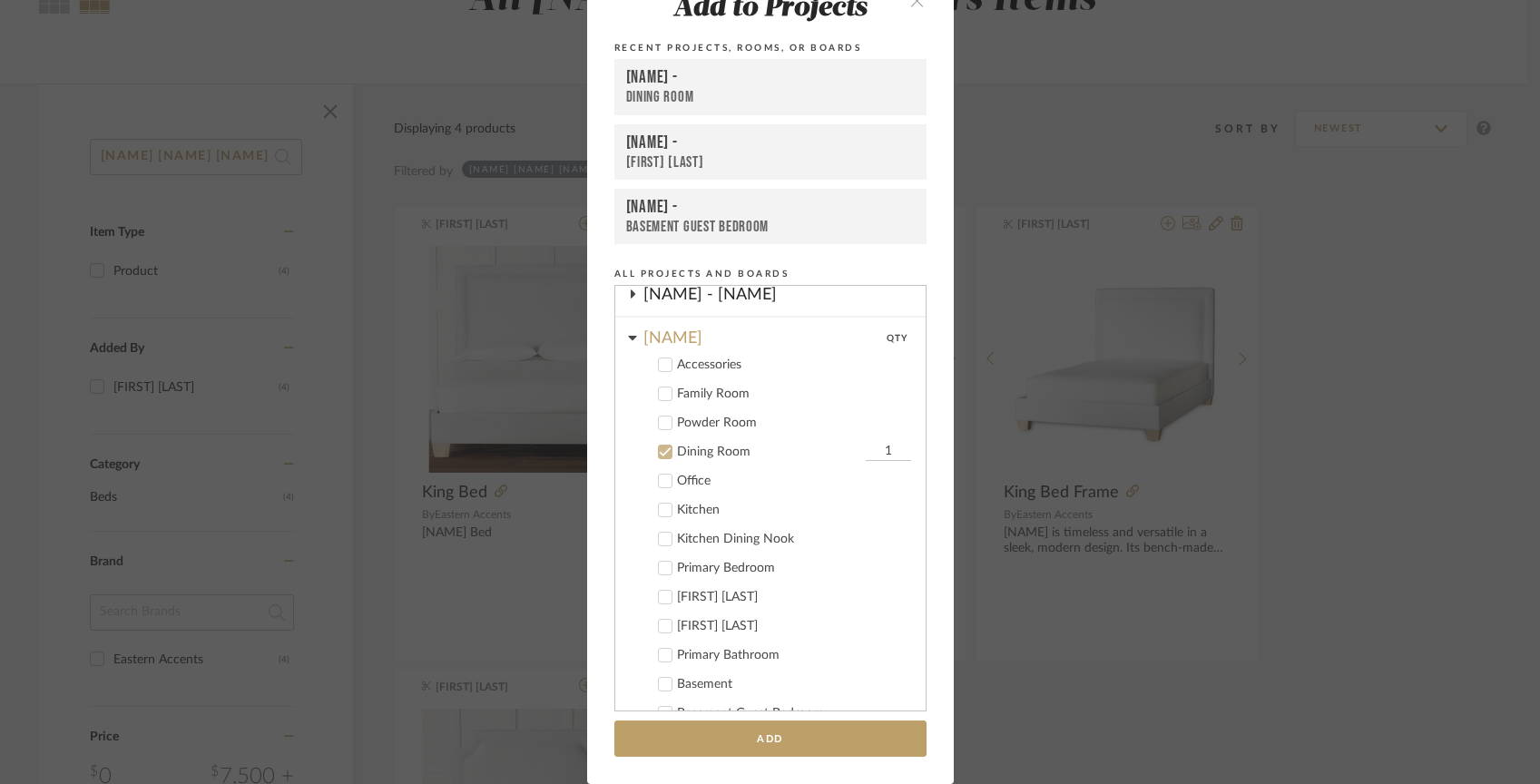 click 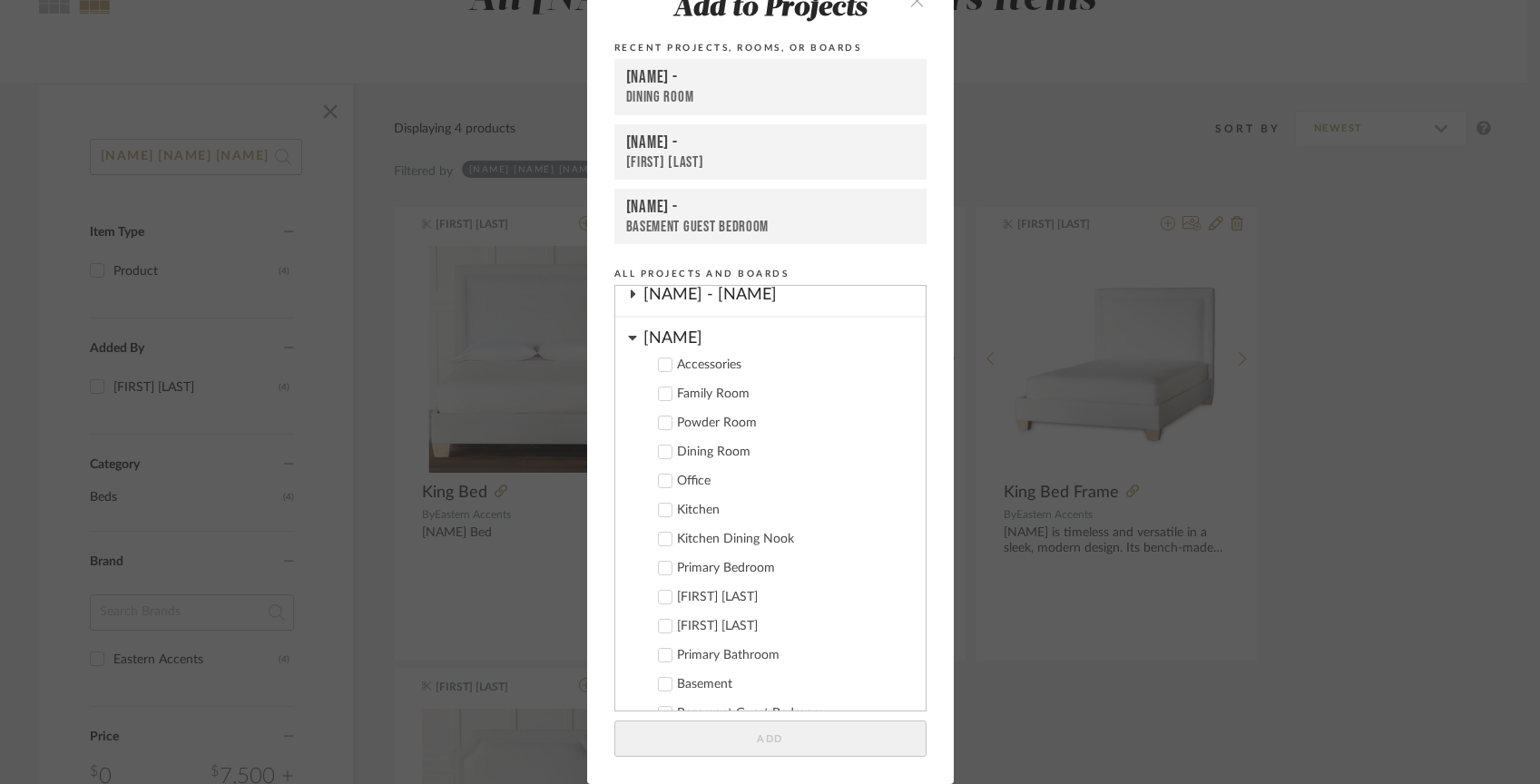 click 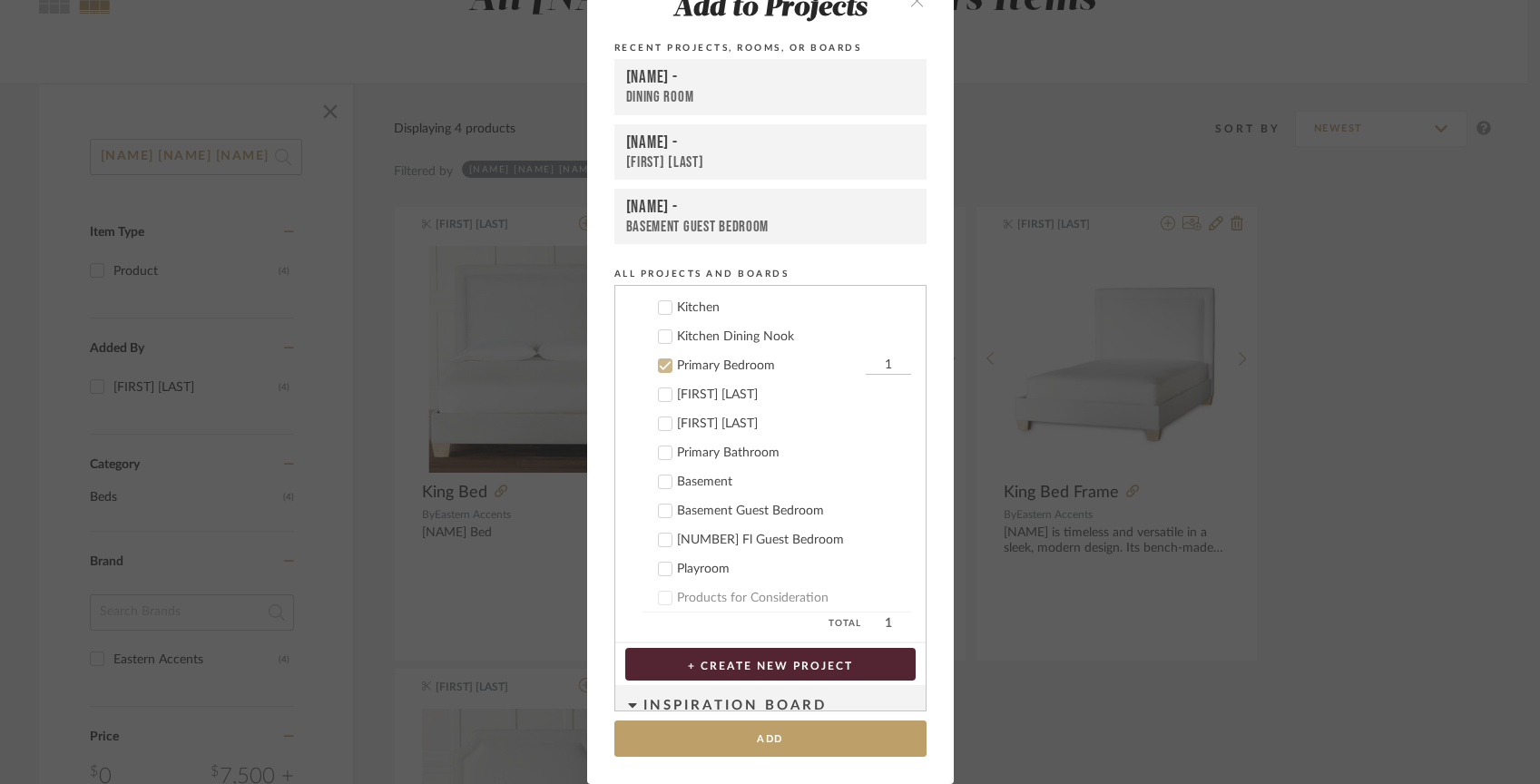 scroll, scrollTop: 599, scrollLeft: 0, axis: vertical 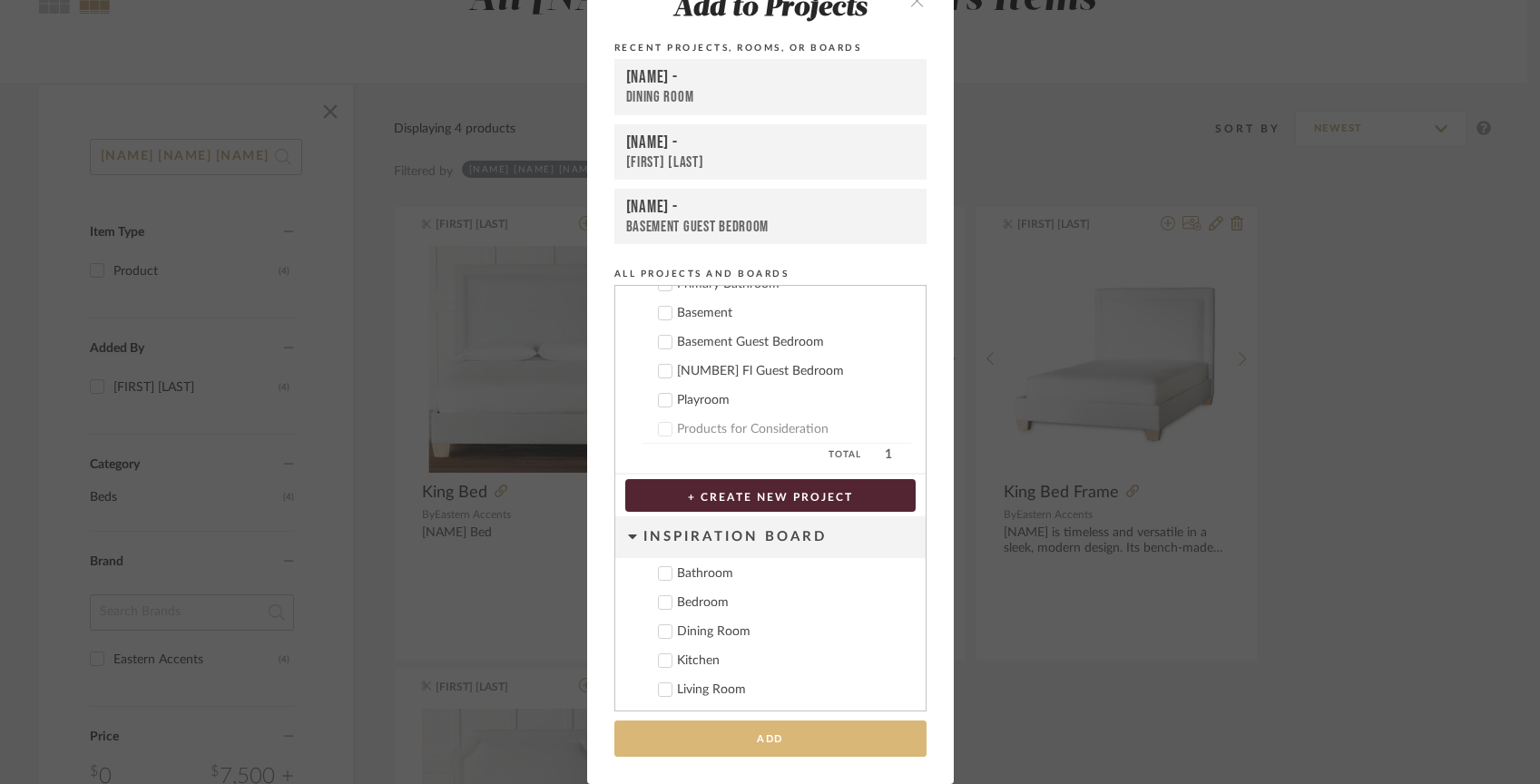 click on "Add" at bounding box center (770, 739) 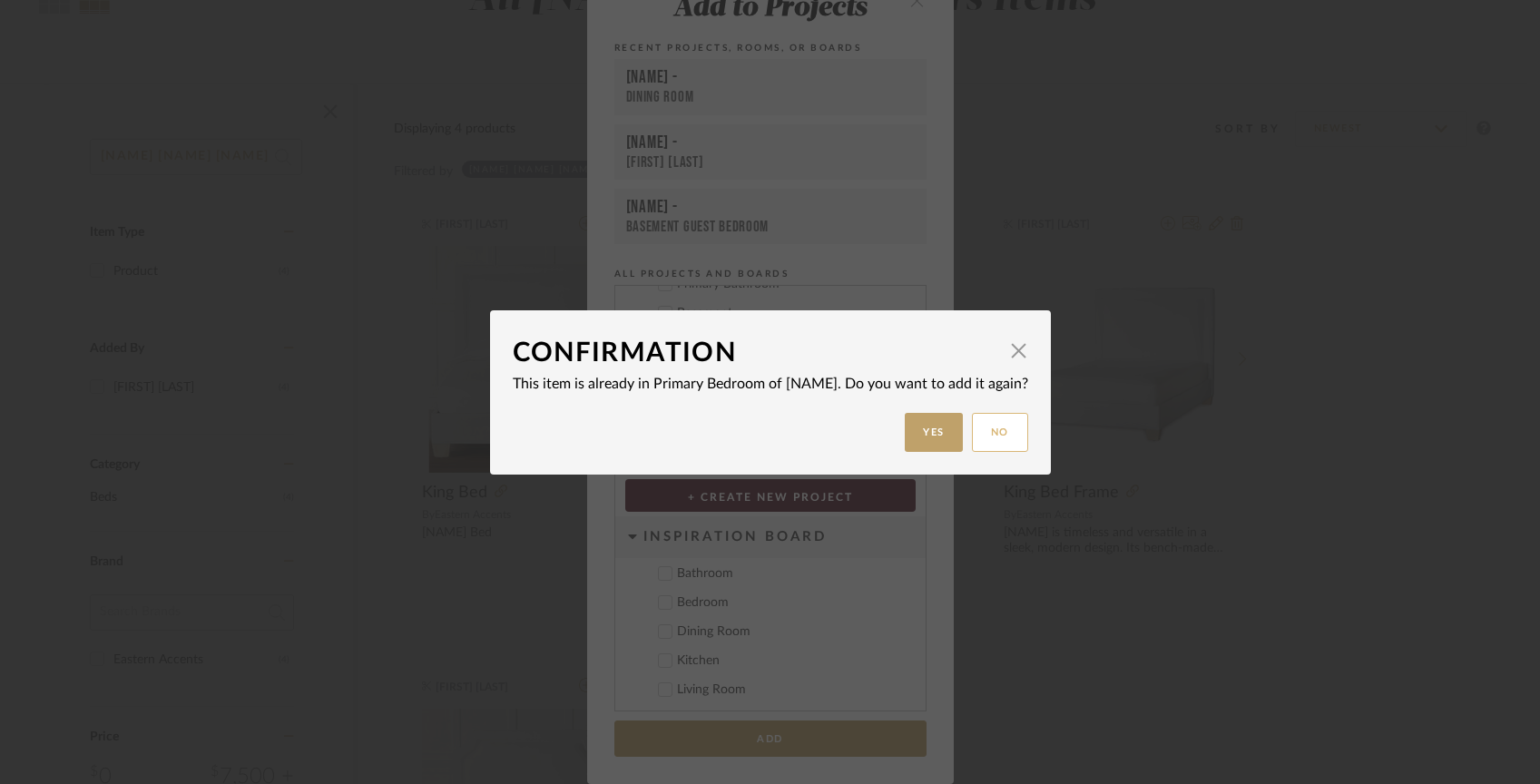 click on "No" at bounding box center [1000, 432] 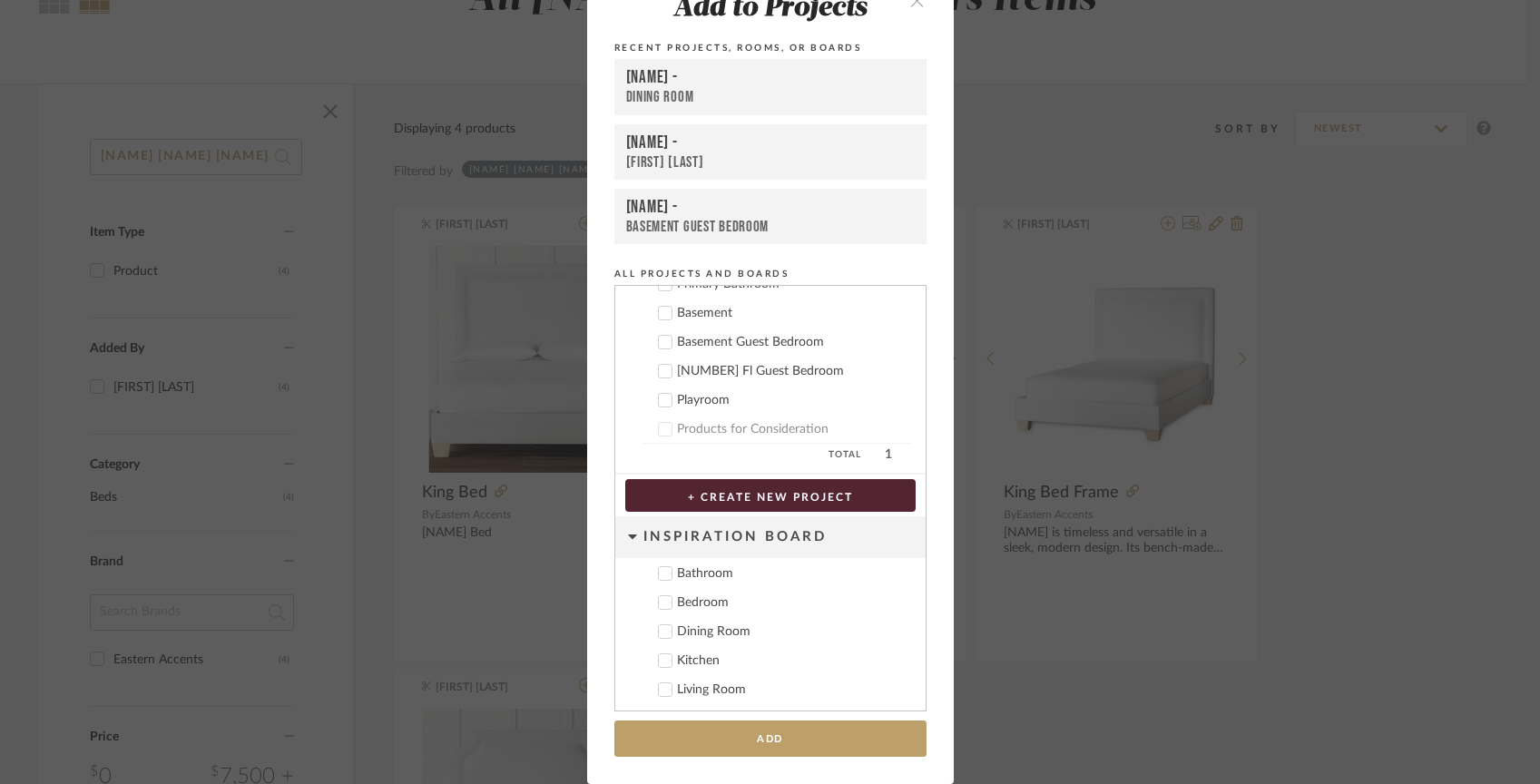 scroll, scrollTop: 0, scrollLeft: 0, axis: both 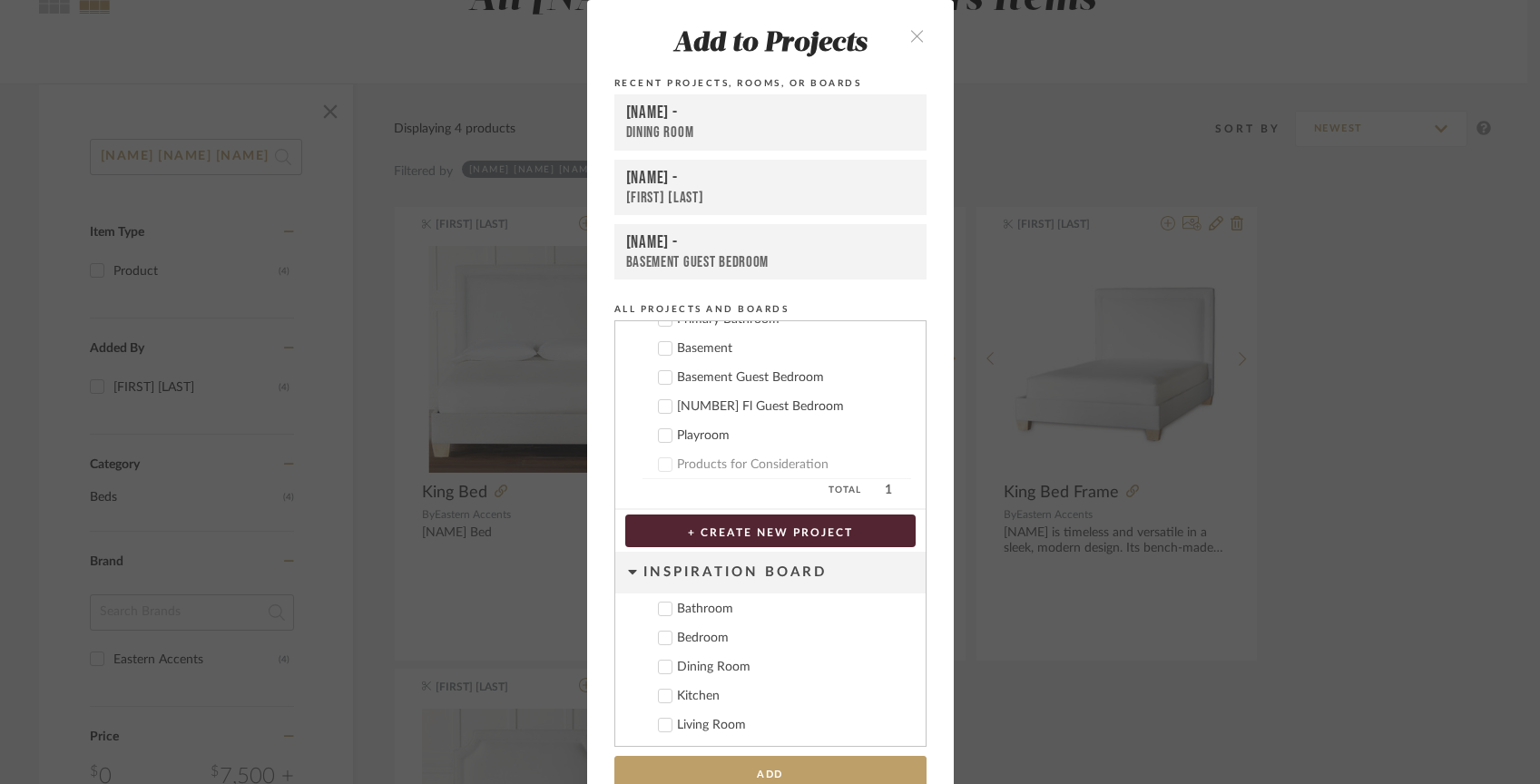 click at bounding box center [917, 35] 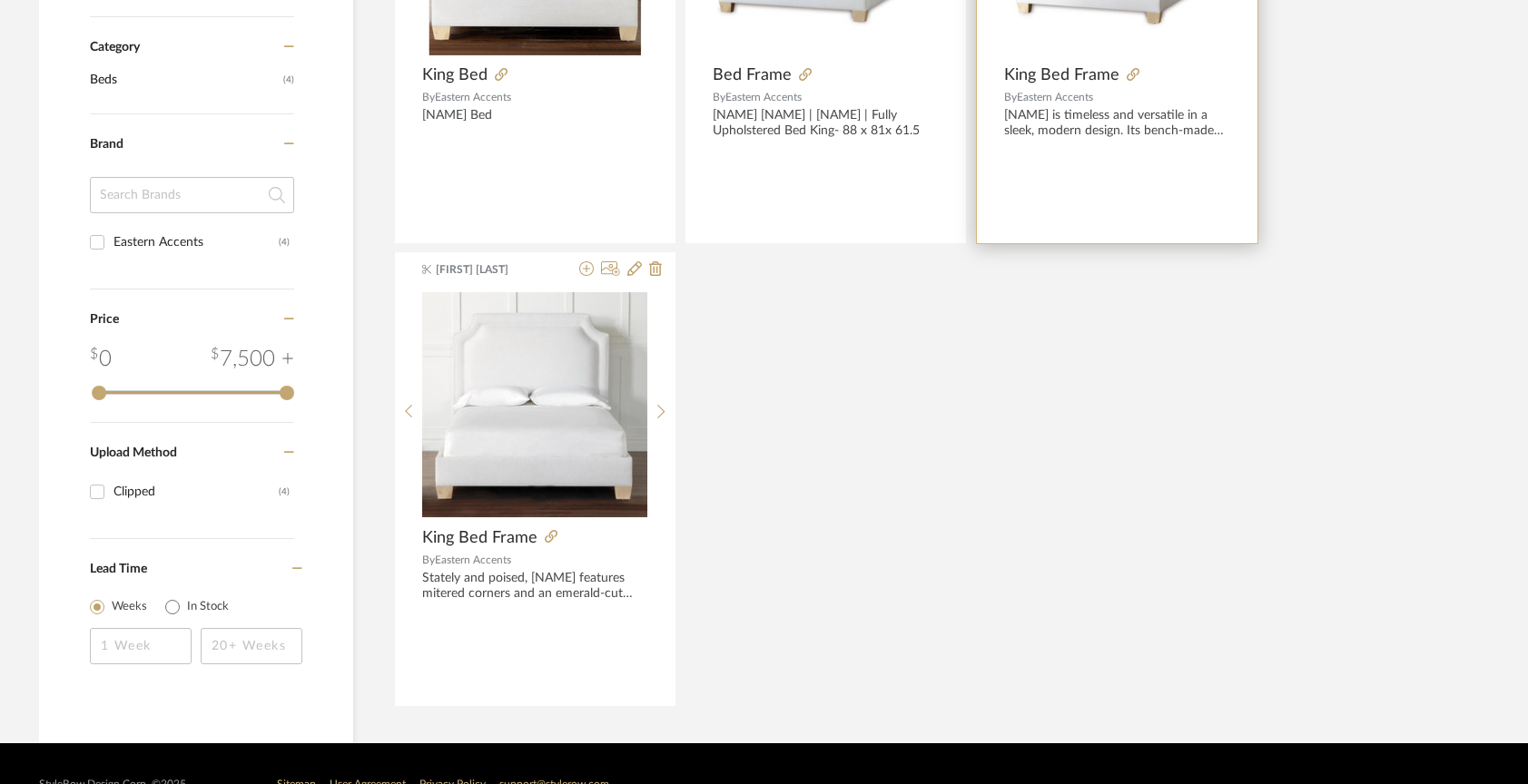 scroll, scrollTop: 0, scrollLeft: 0, axis: both 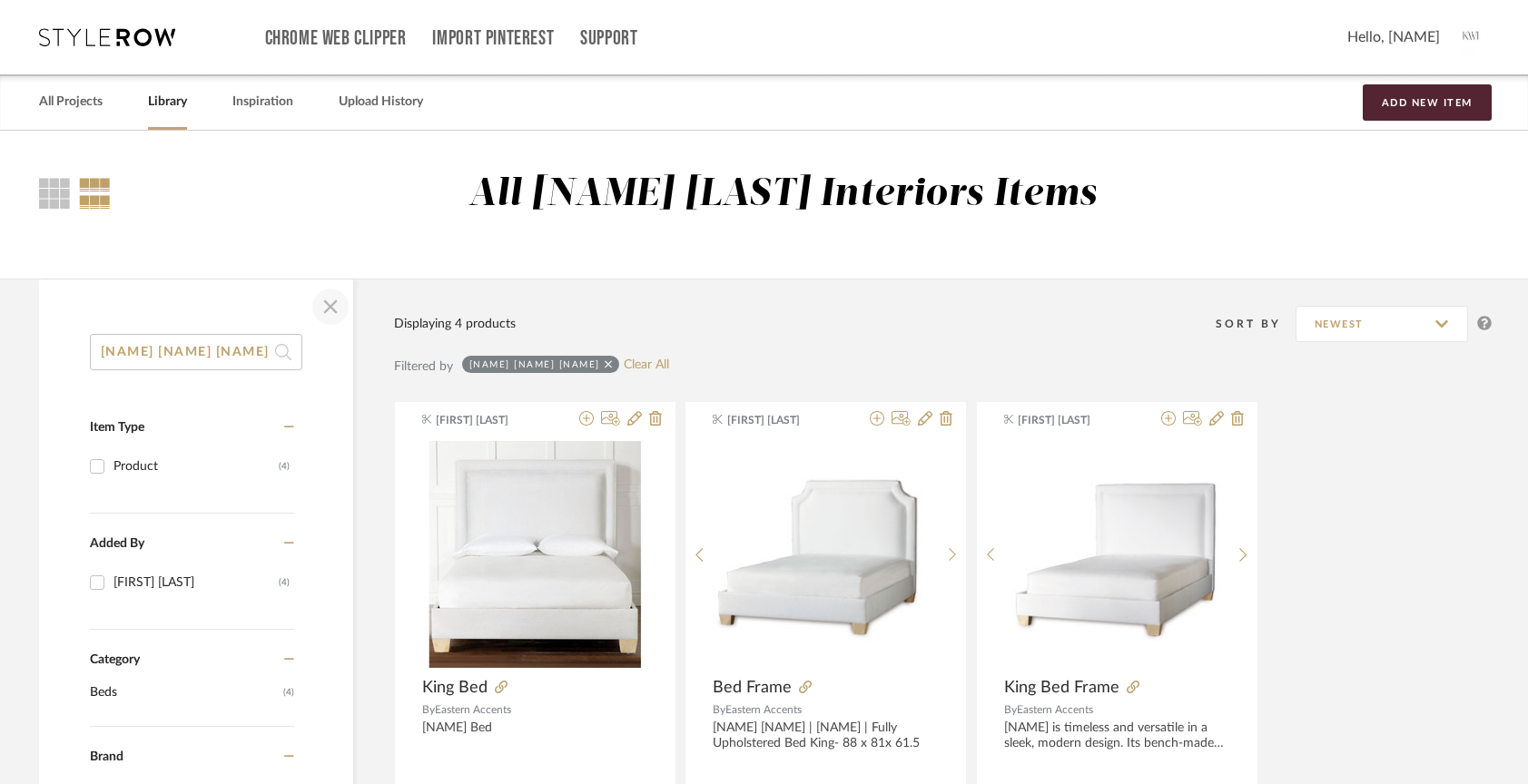 click 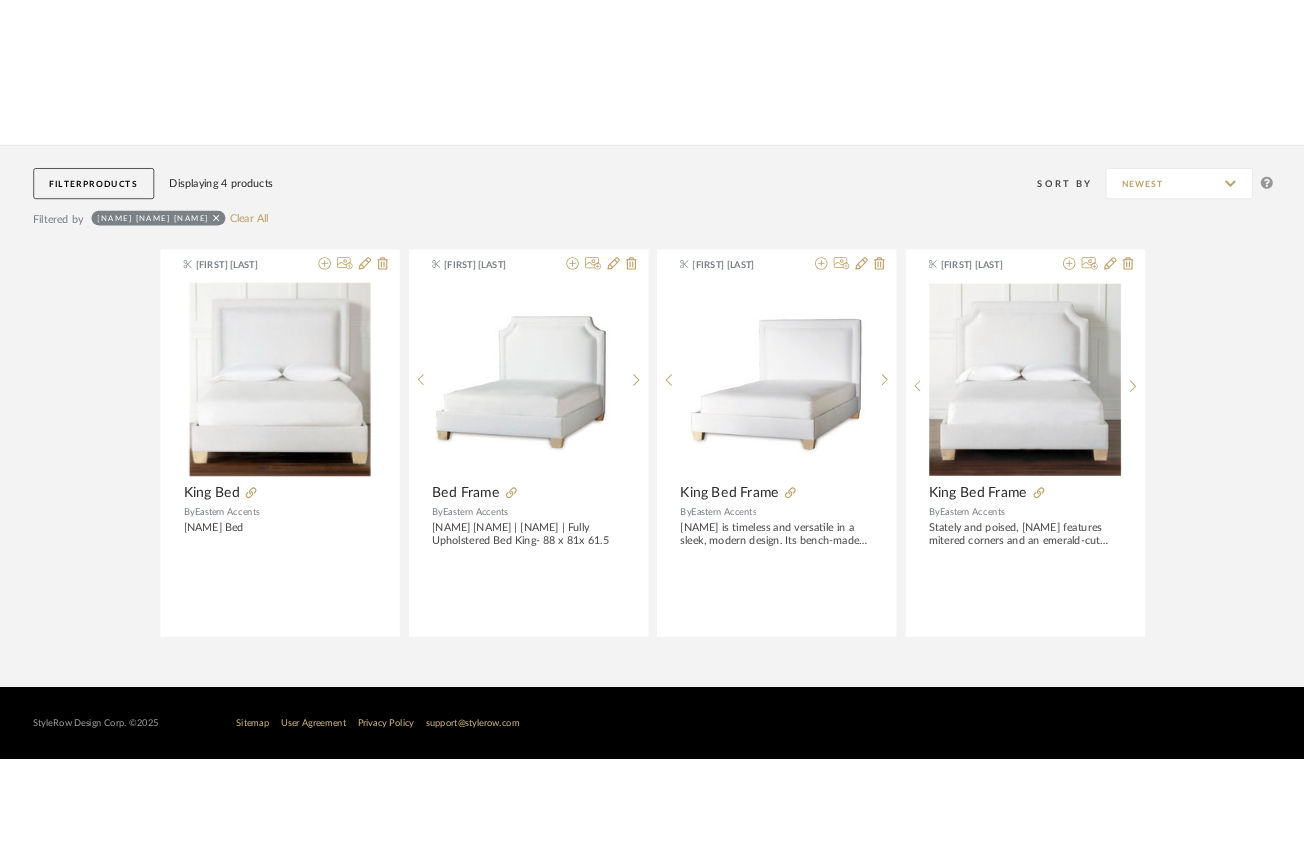 scroll, scrollTop: 0, scrollLeft: 0, axis: both 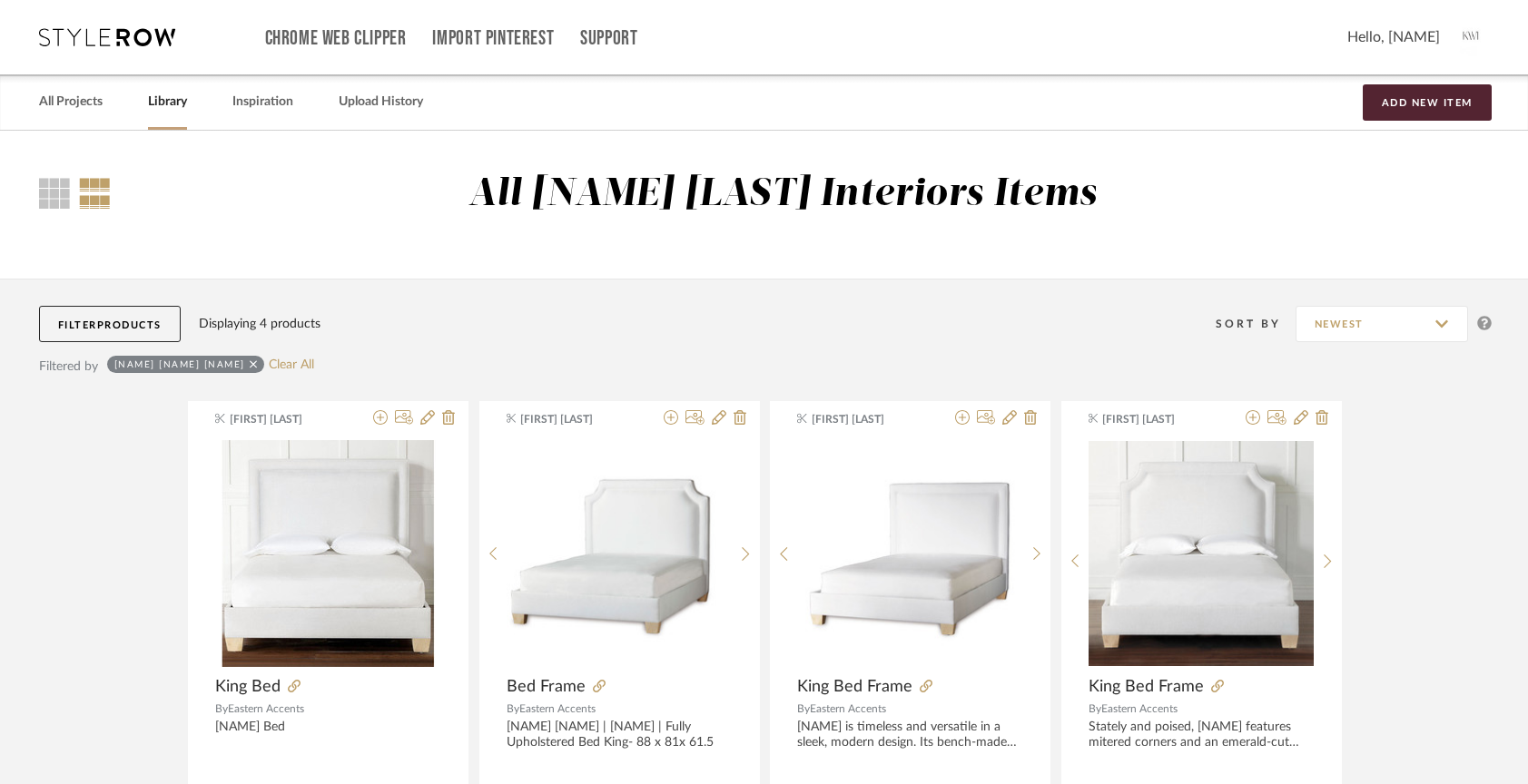 click 